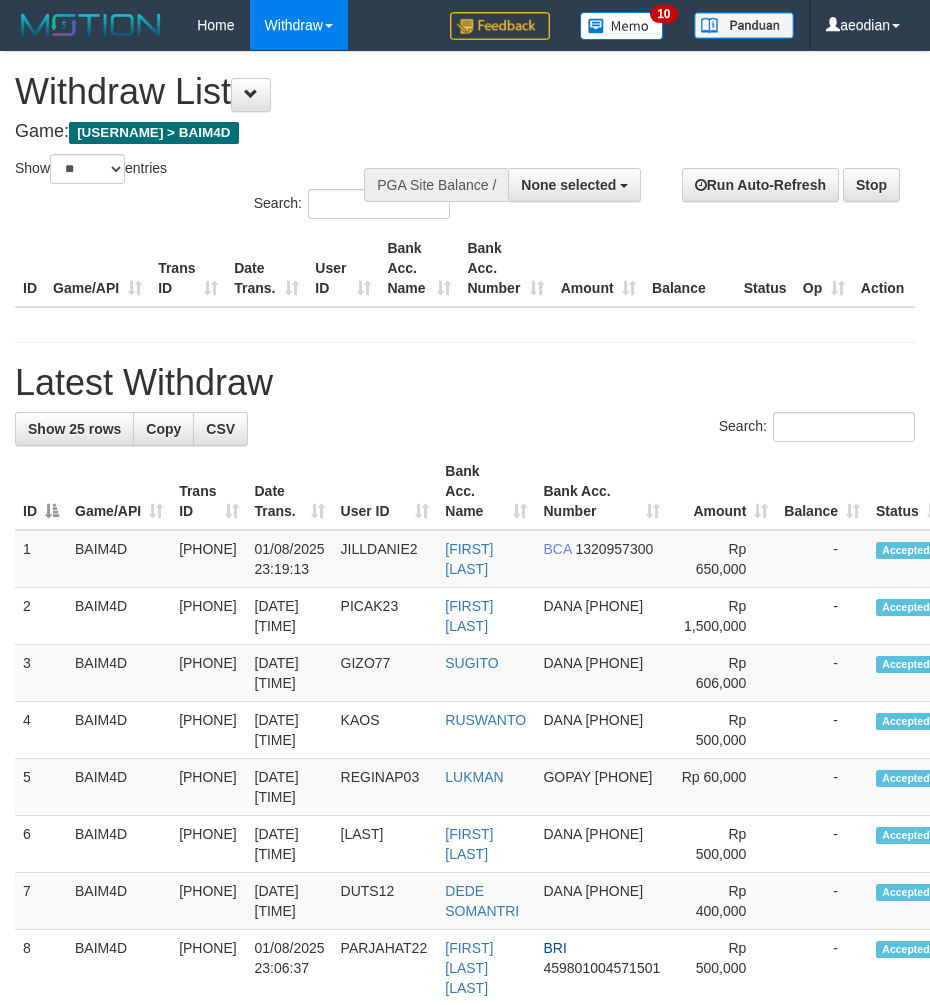 select 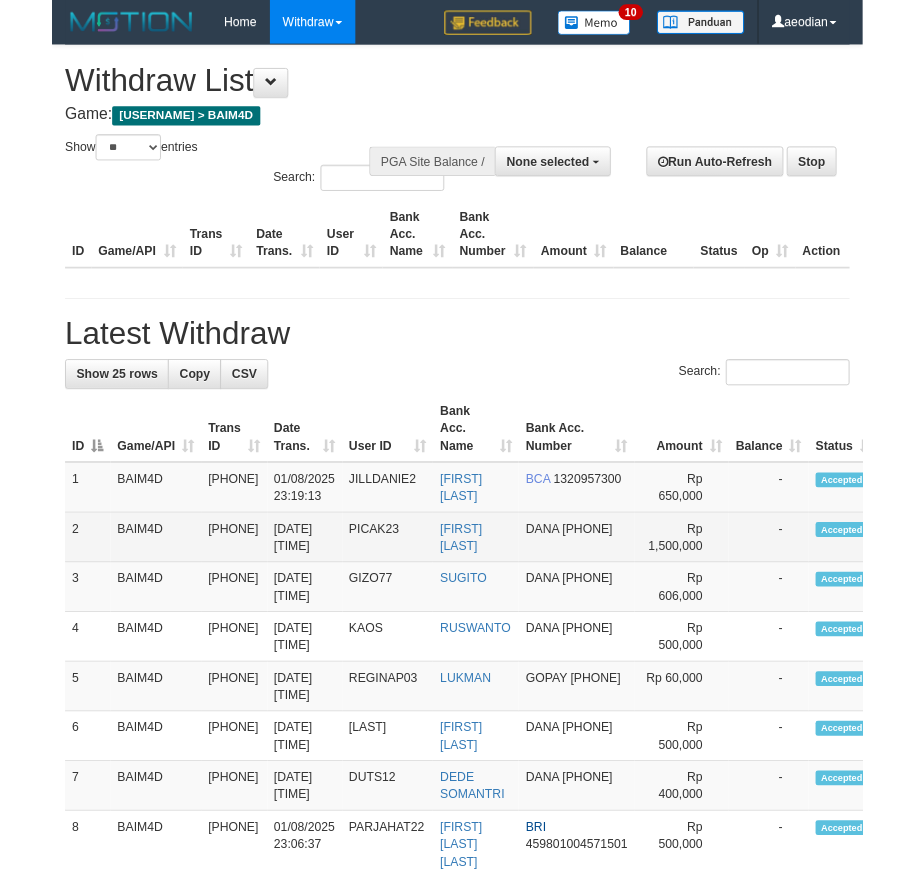 scroll, scrollTop: 0, scrollLeft: 0, axis: both 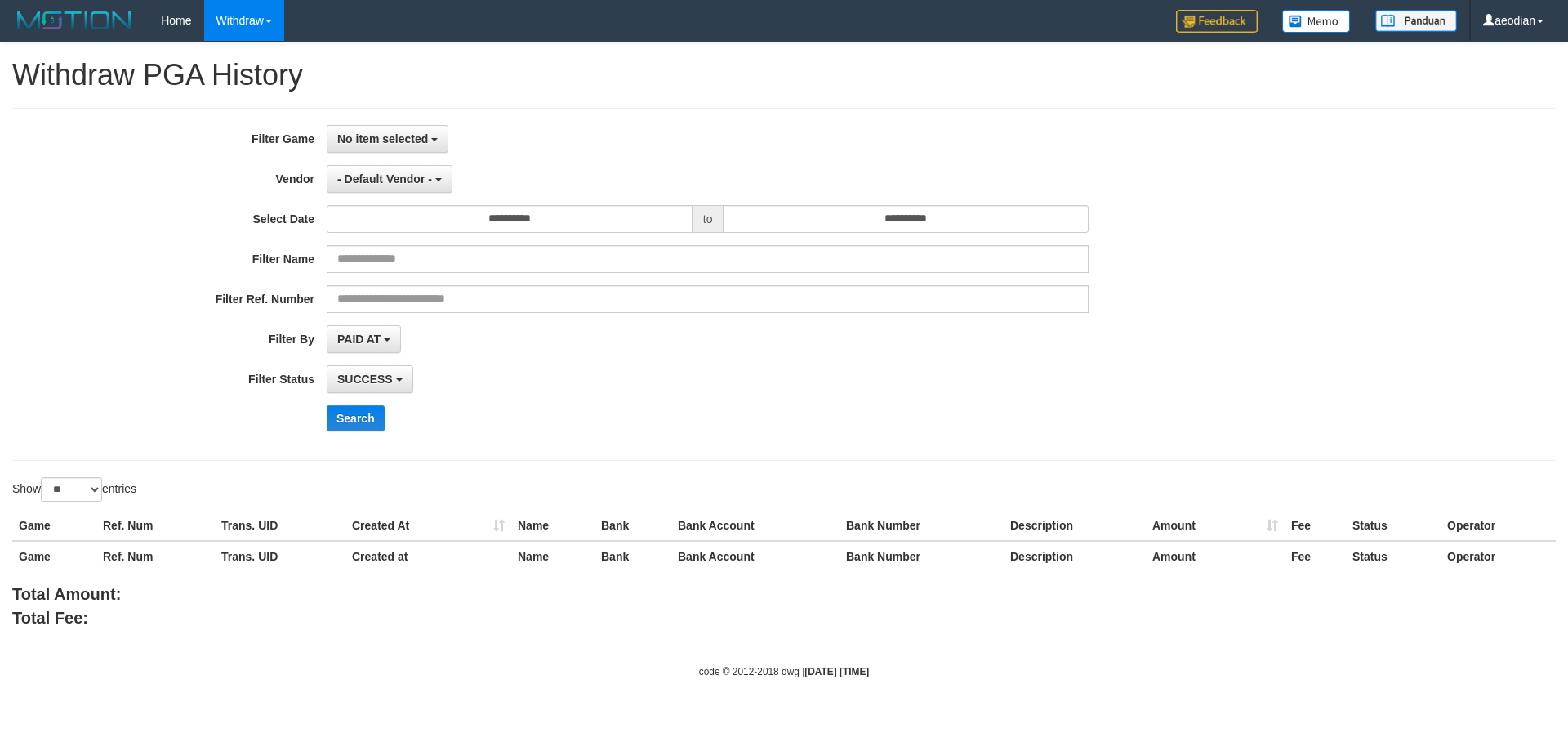 select 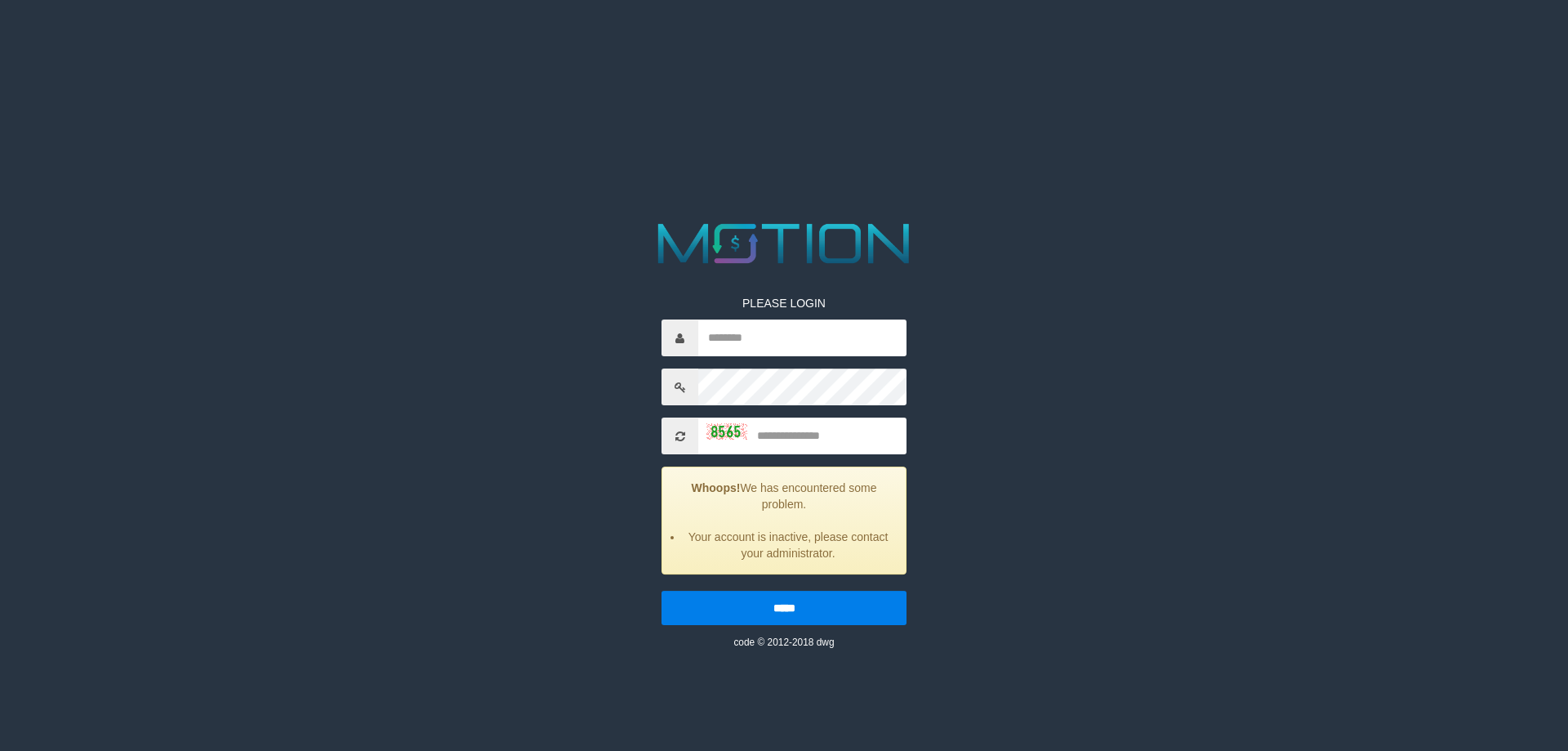 scroll, scrollTop: 0, scrollLeft: 0, axis: both 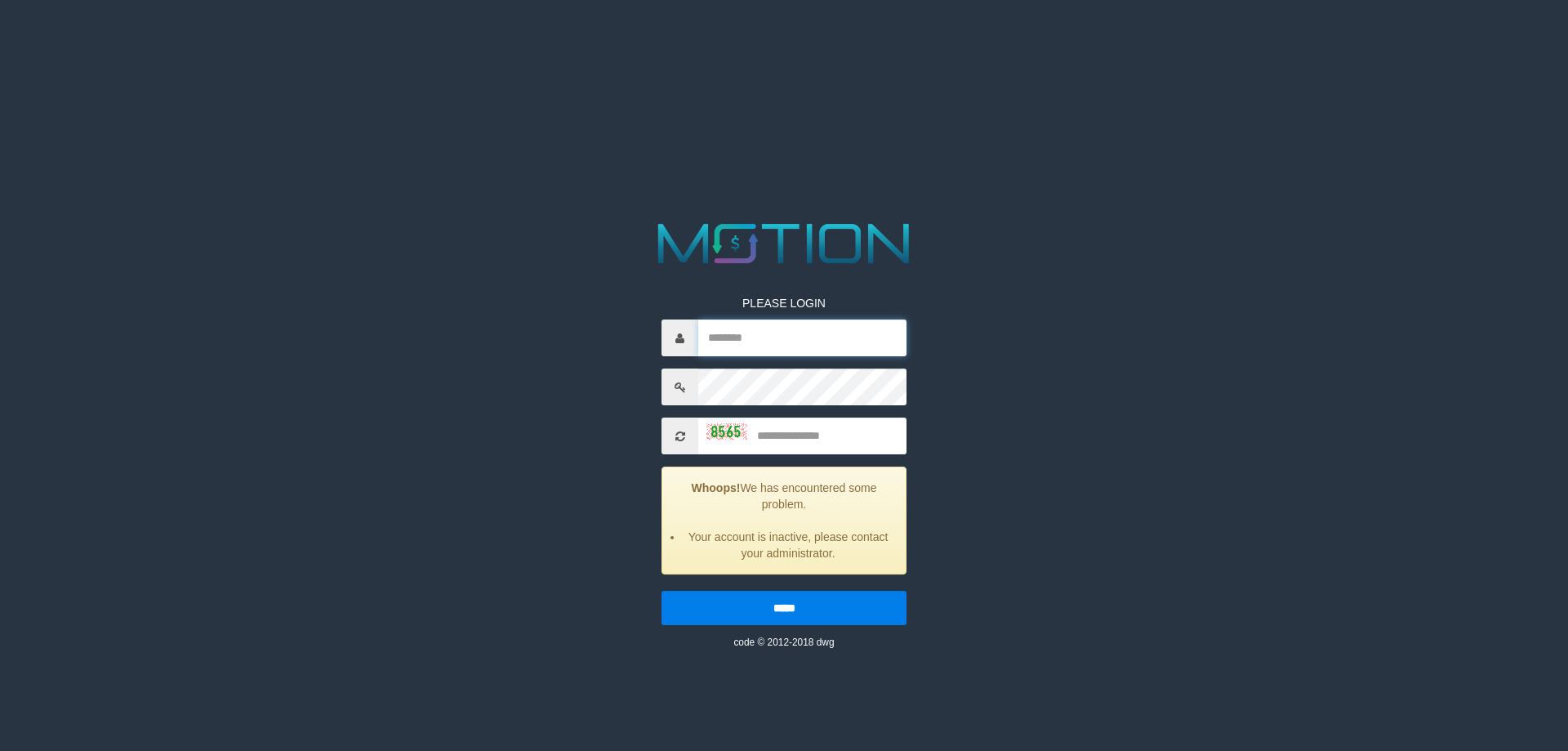 type on "*******" 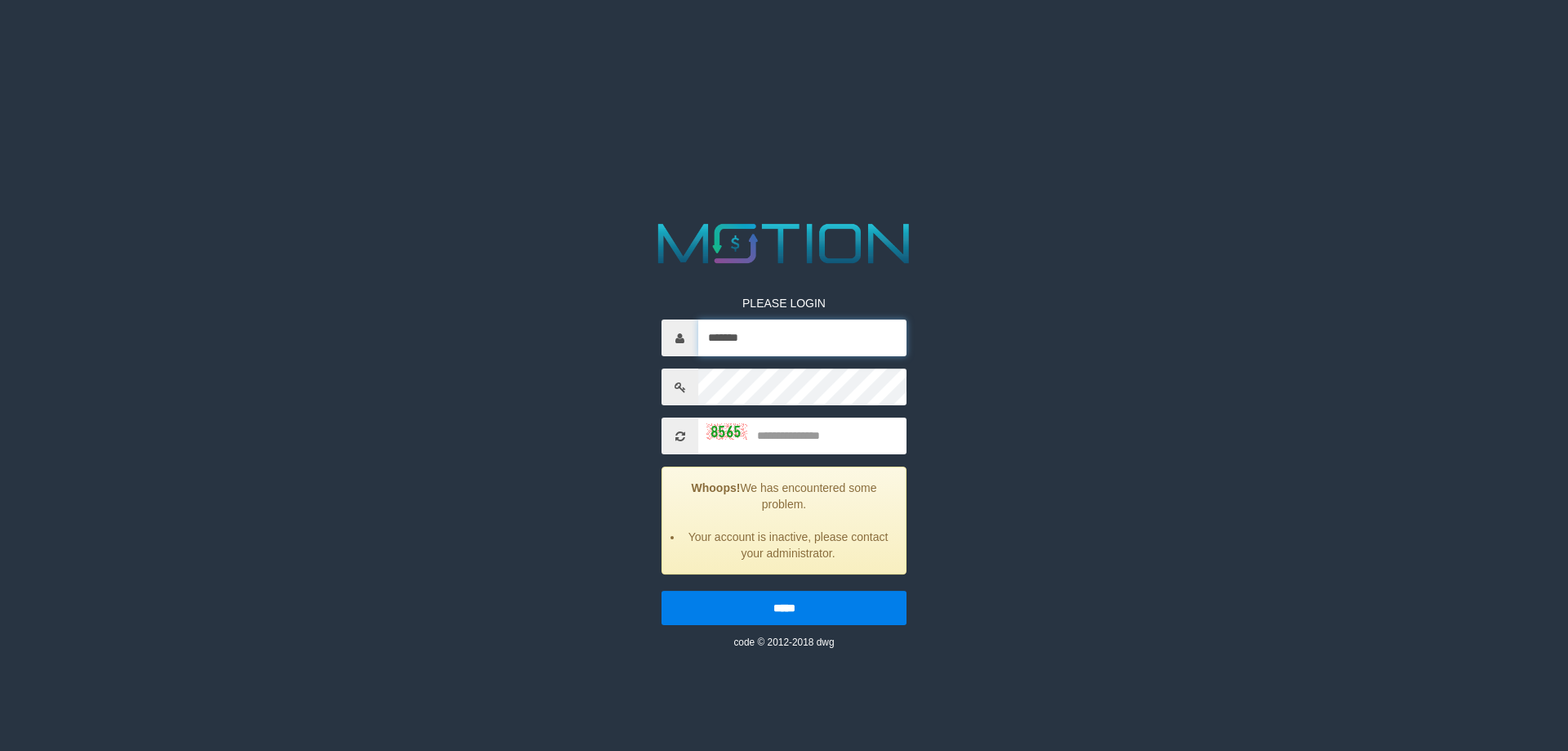 click on "*******" at bounding box center (802, 338) 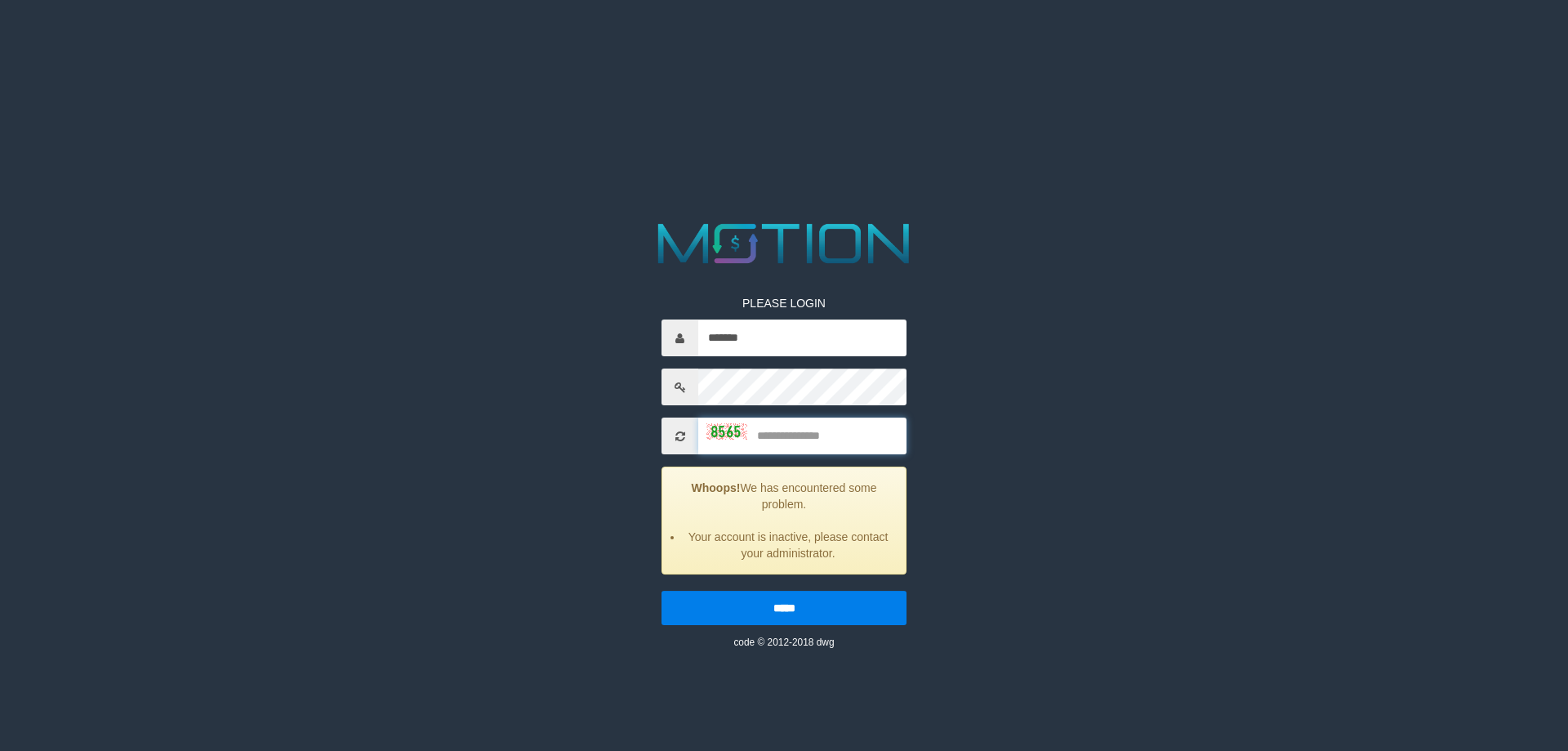 click at bounding box center (802, 436) 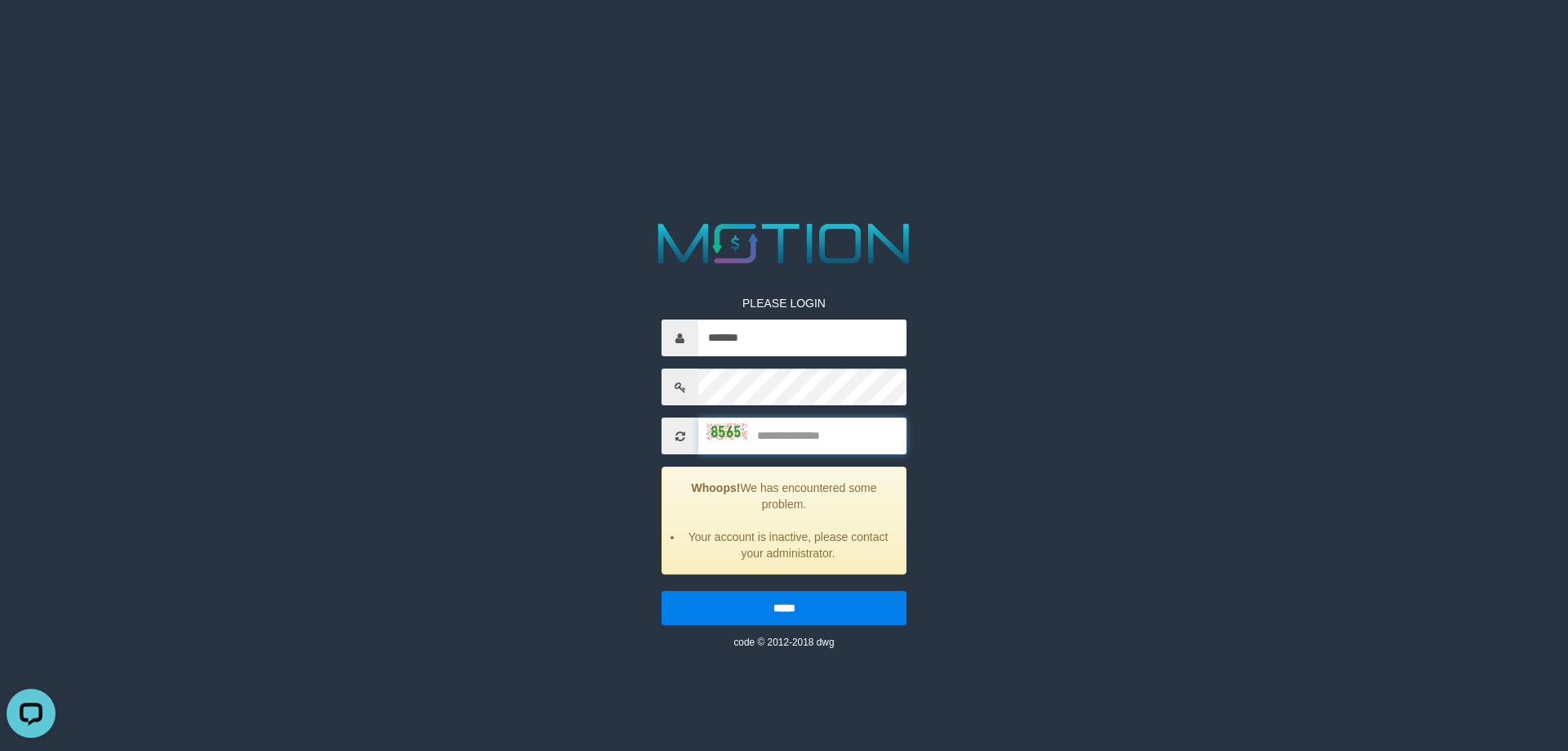 scroll, scrollTop: 0, scrollLeft: 0, axis: both 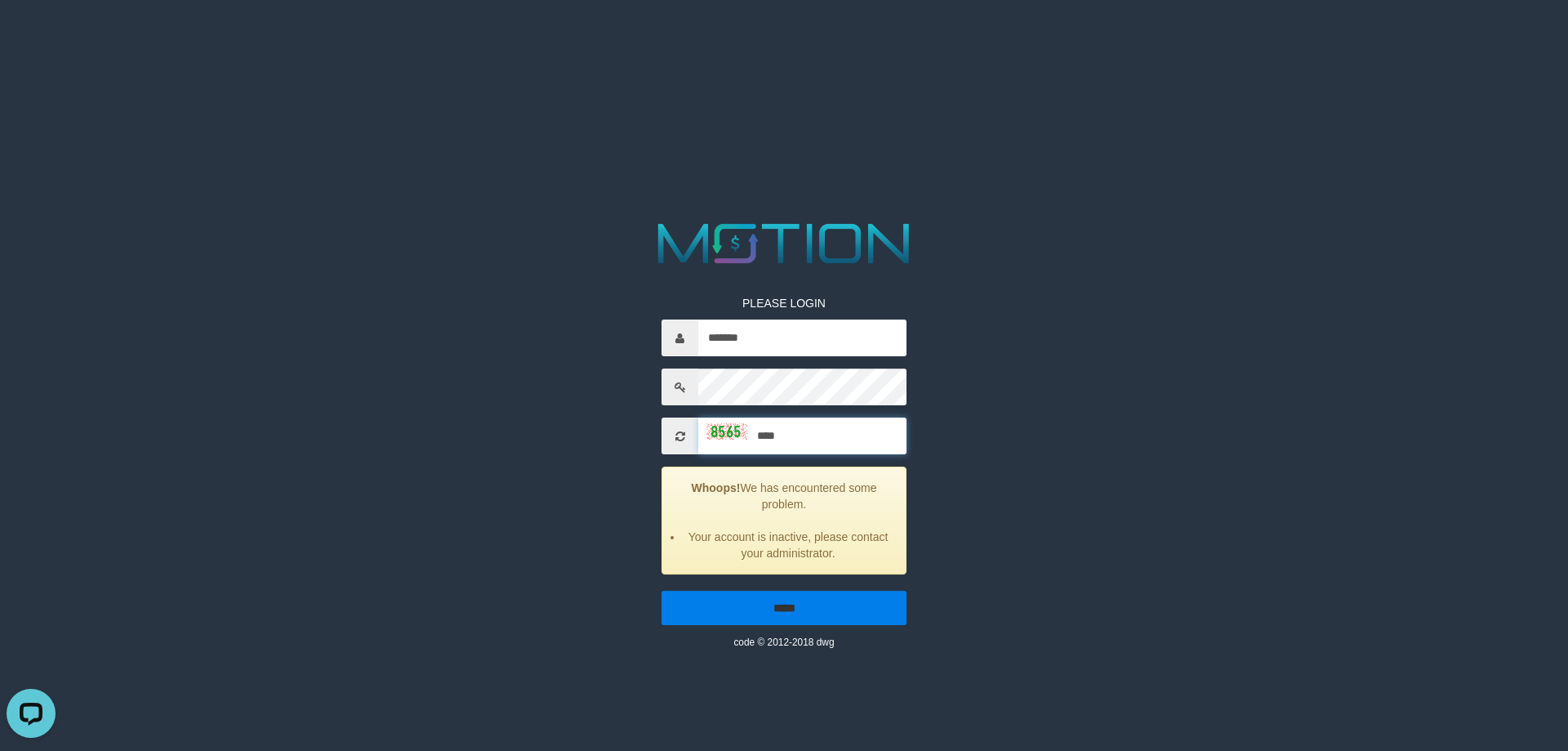 type on "****" 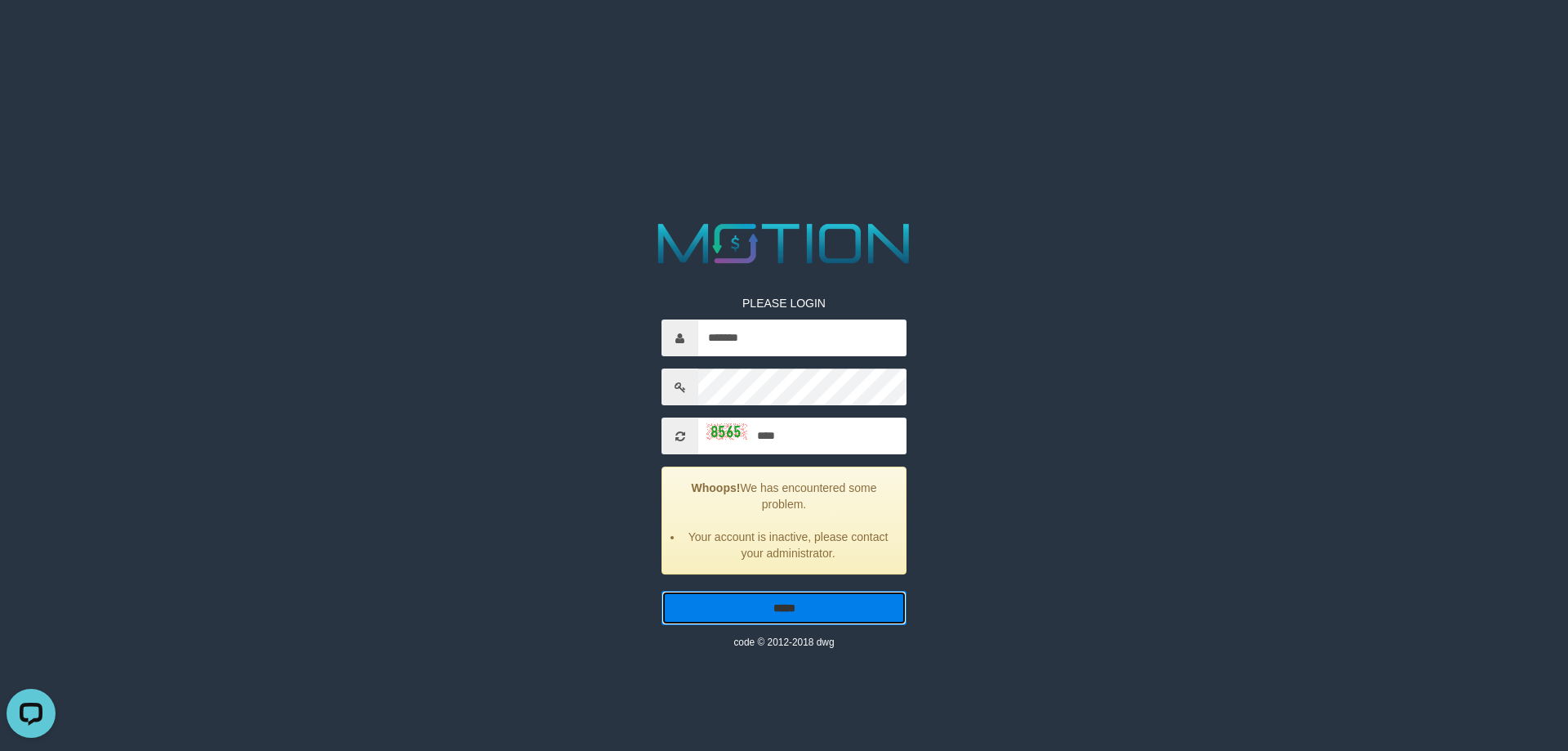 click on "*****" at bounding box center (784, 608) 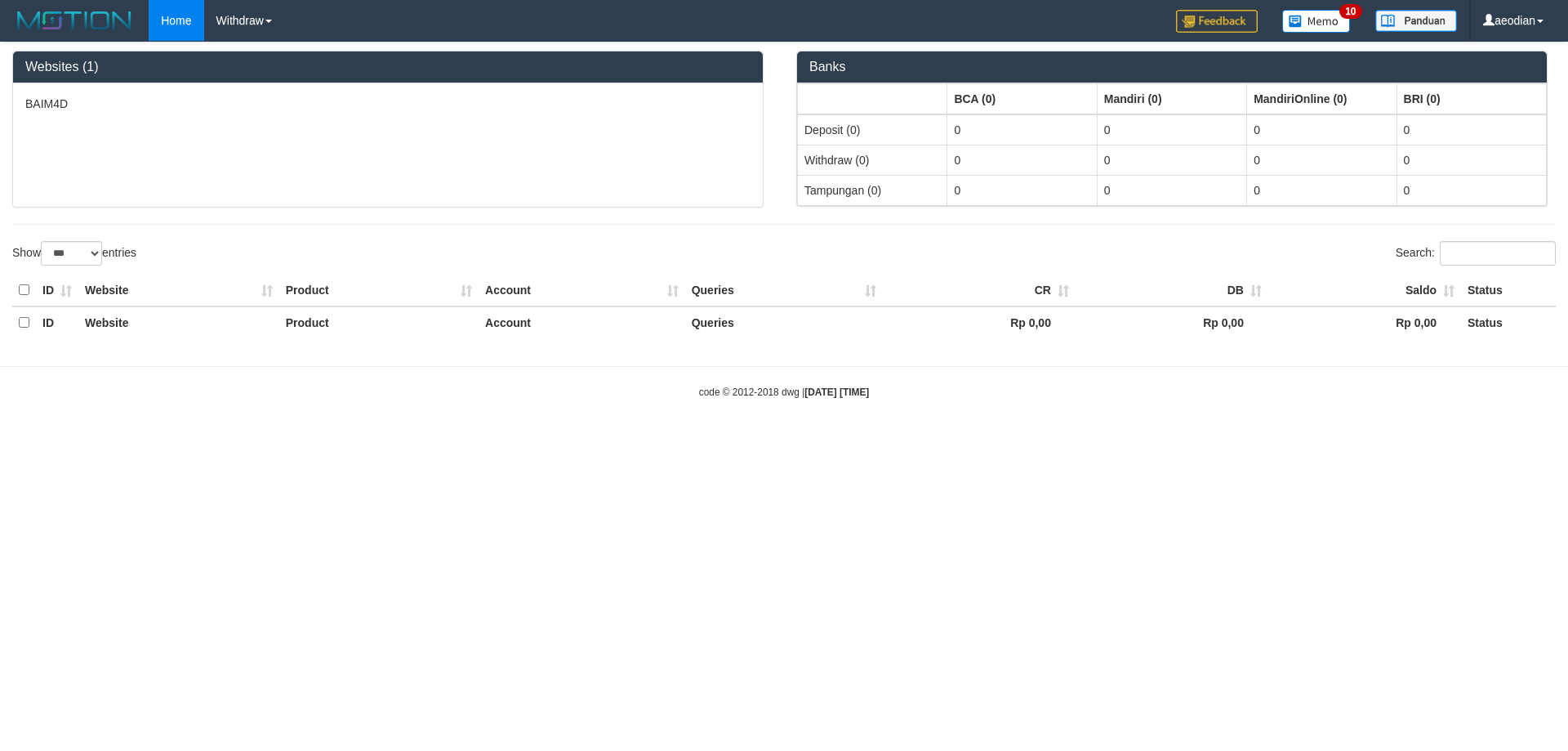 select on "***" 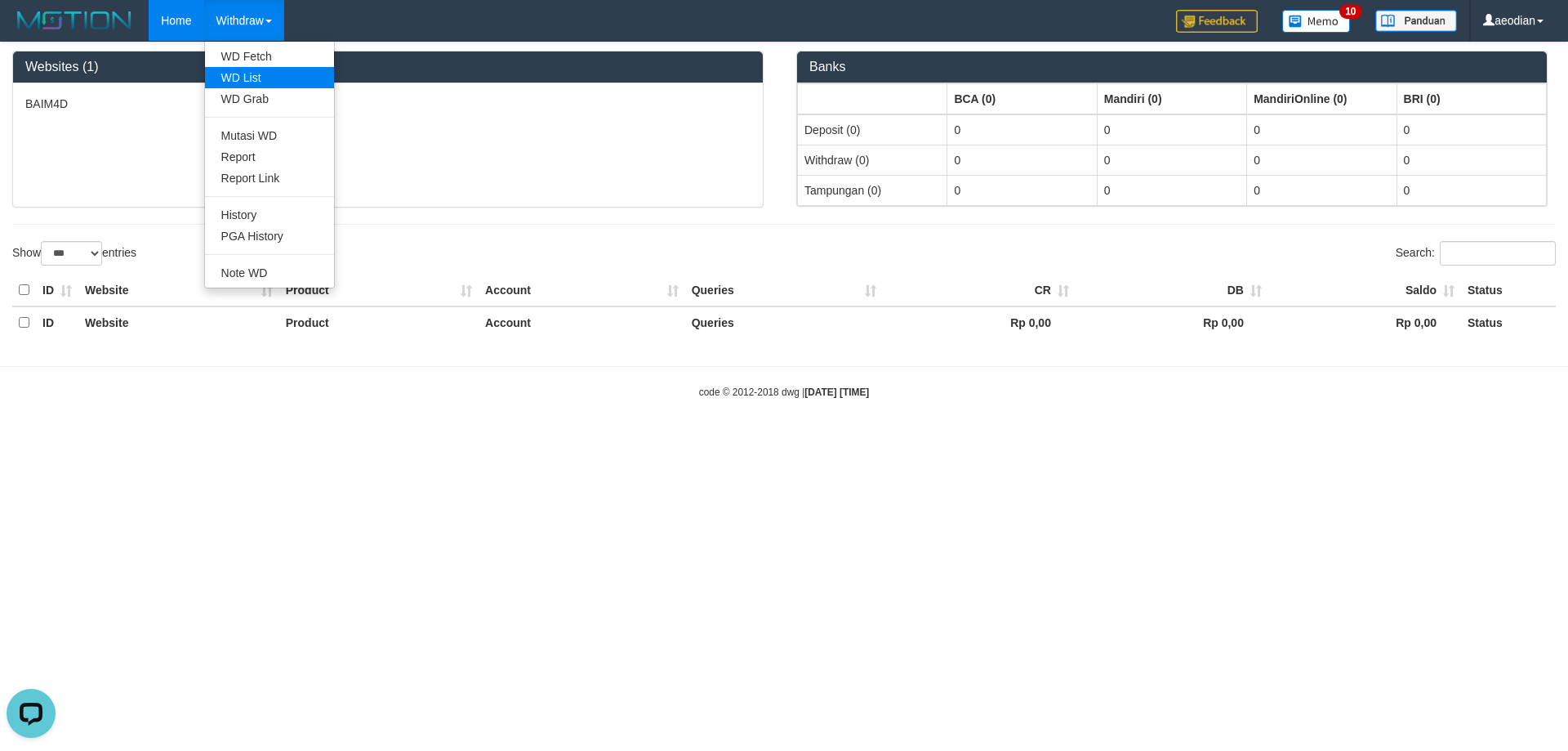 scroll, scrollTop: 0, scrollLeft: 0, axis: both 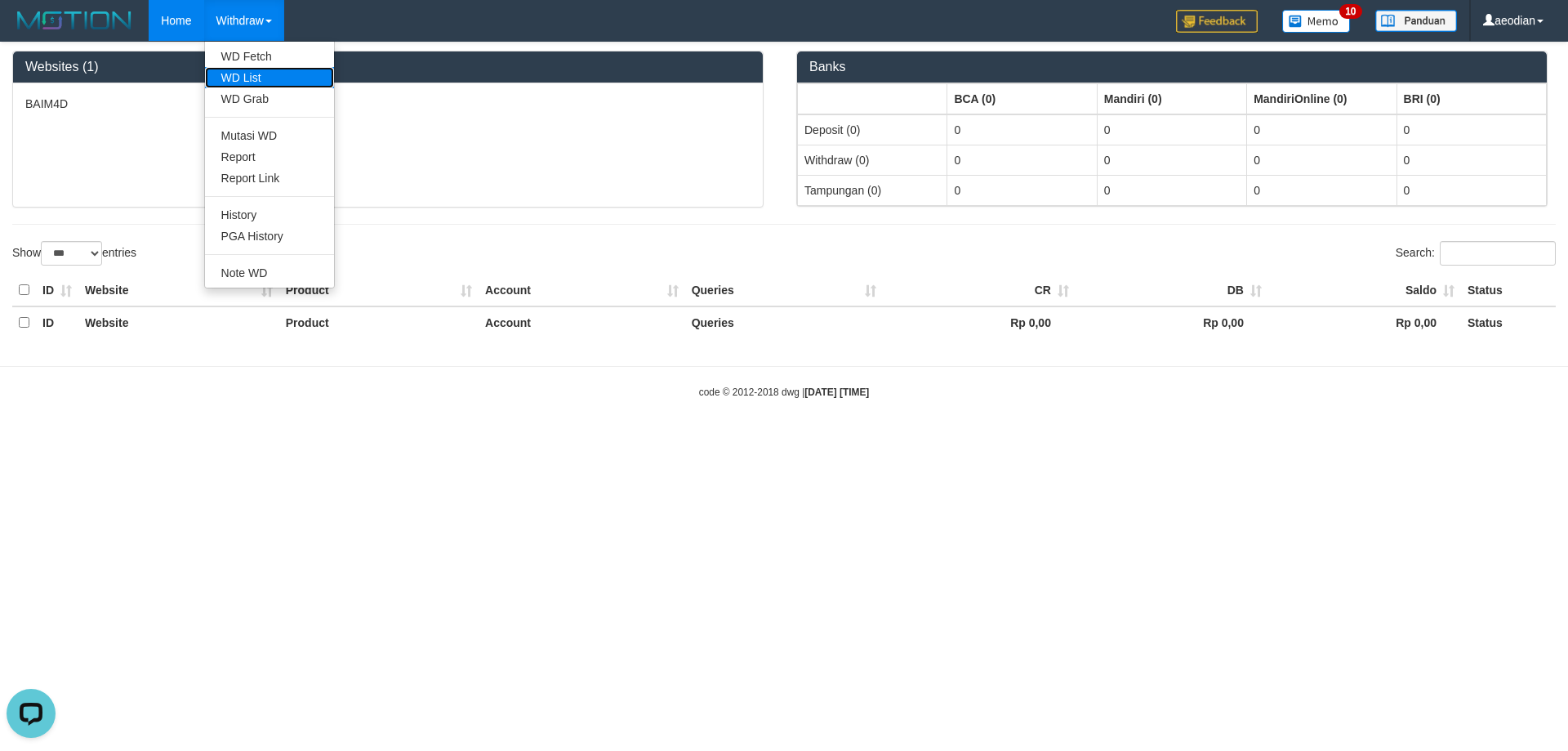 click on "WD List" at bounding box center [270, 78] 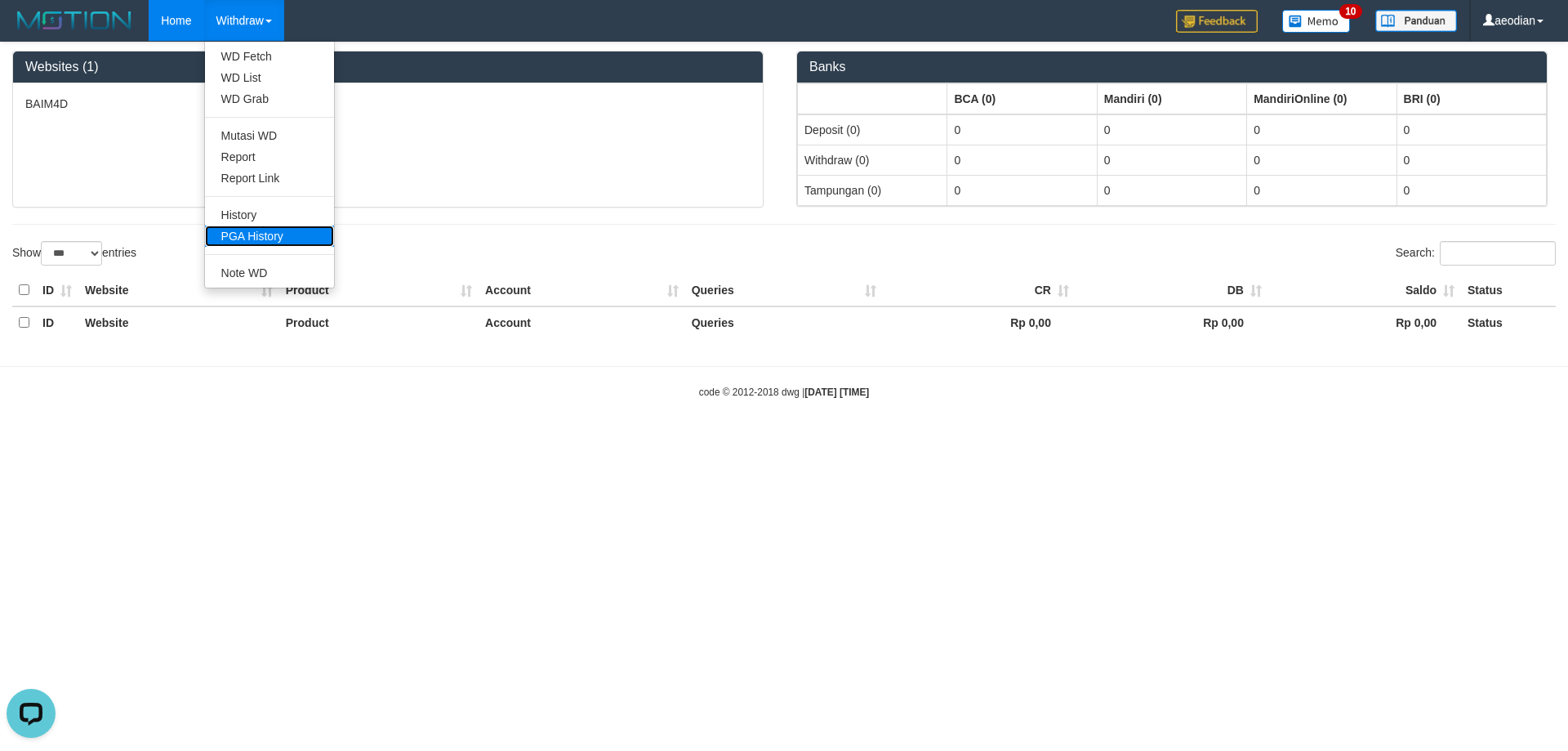 click on "PGA History" at bounding box center (270, 236) 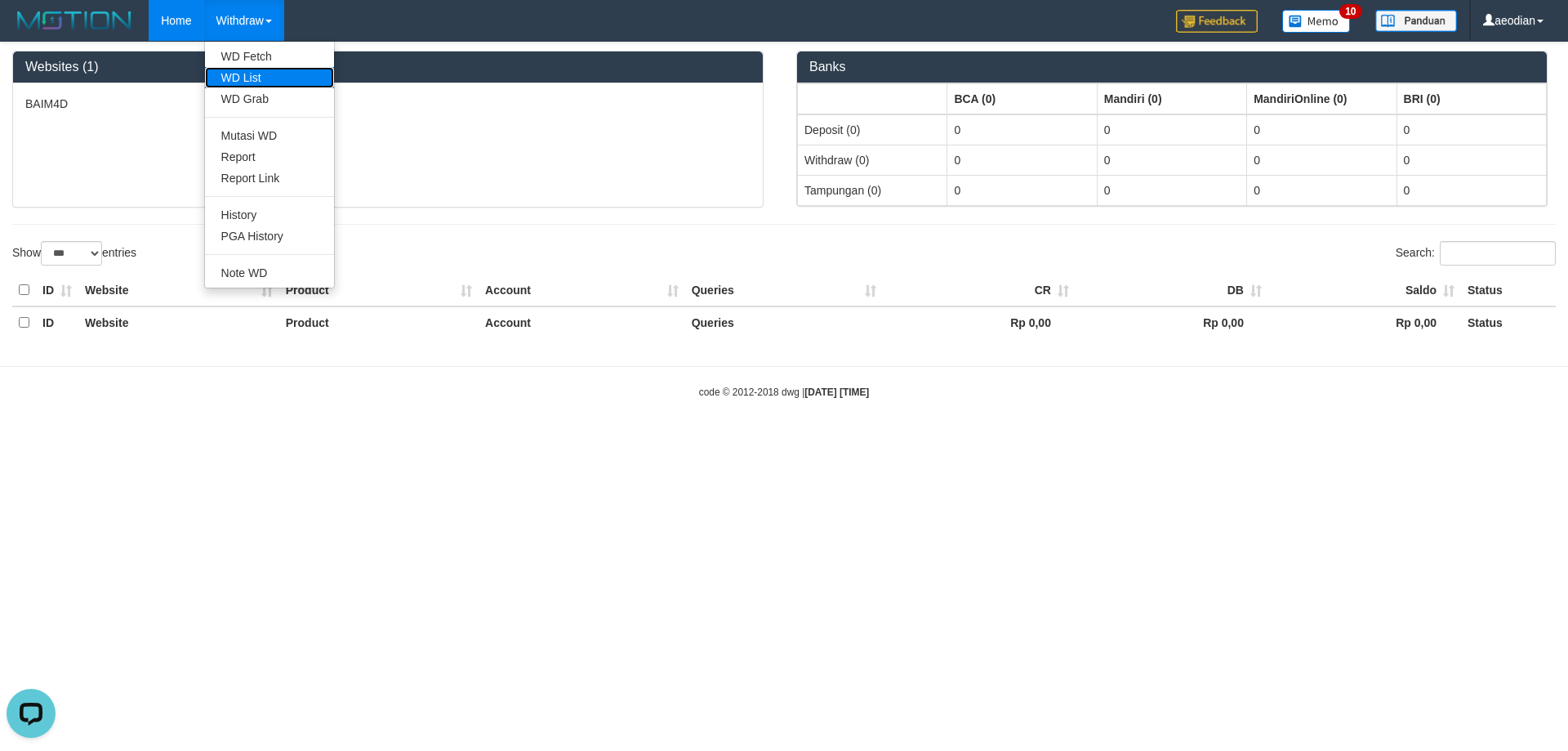 click on "WD List" at bounding box center (270, 78) 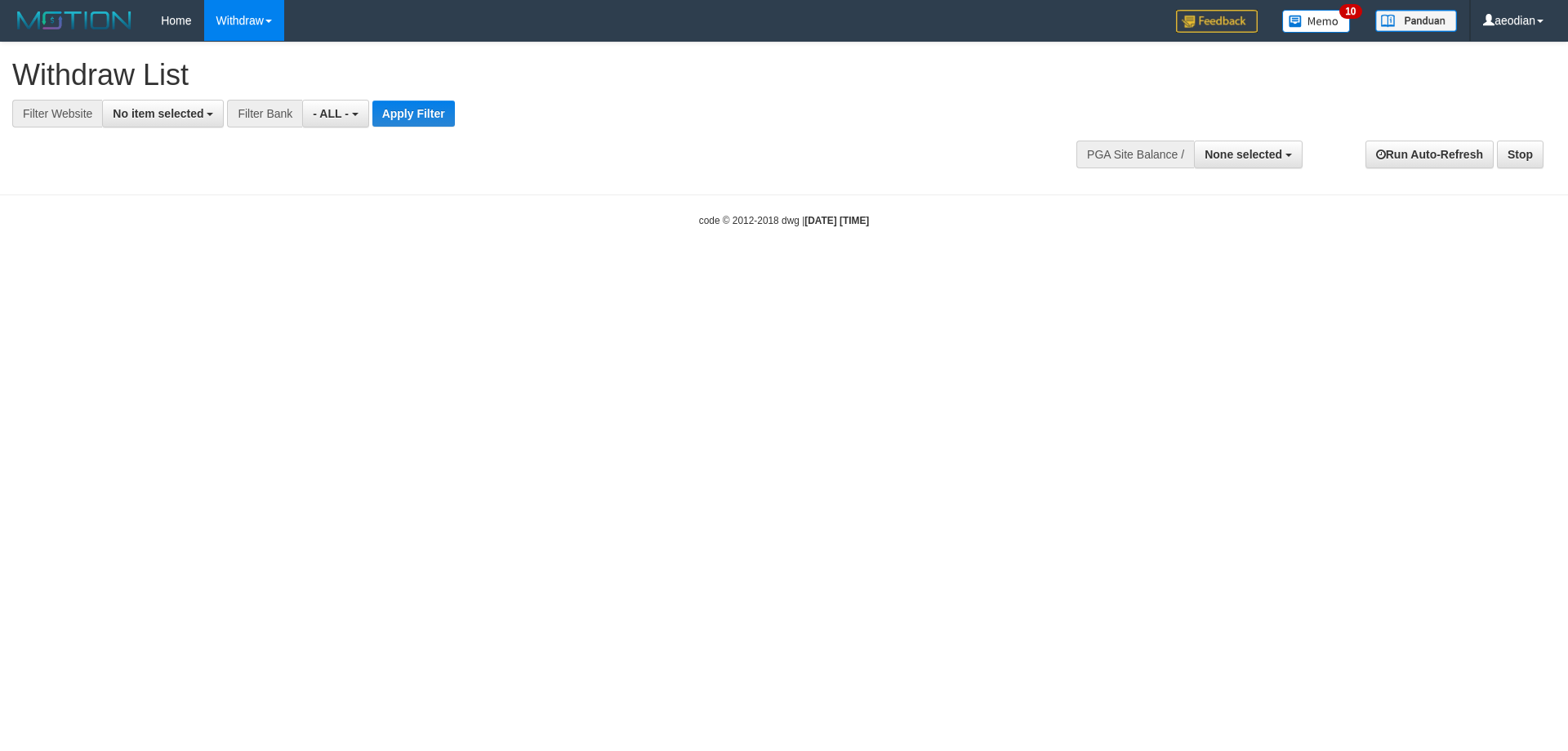 select 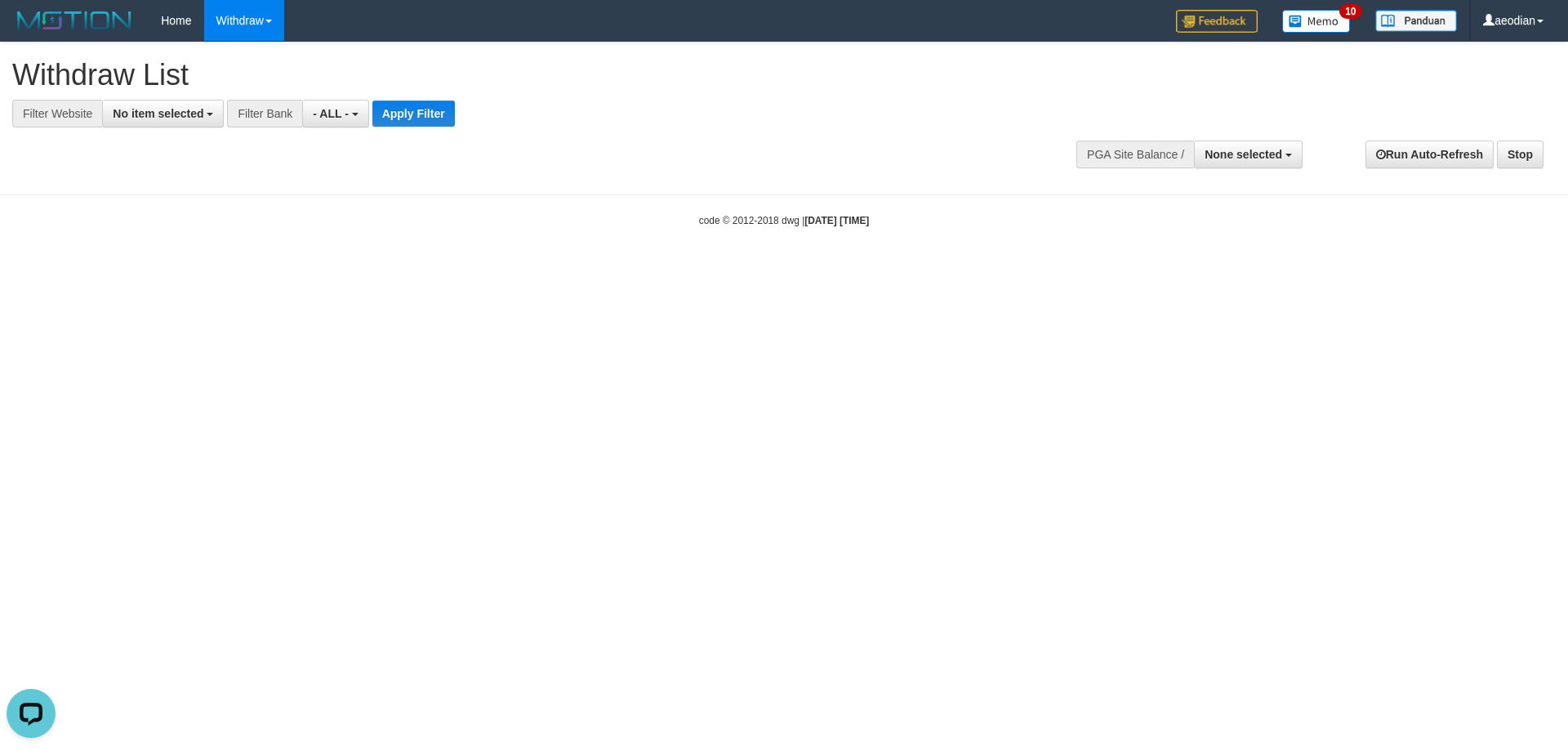 scroll, scrollTop: 0, scrollLeft: 0, axis: both 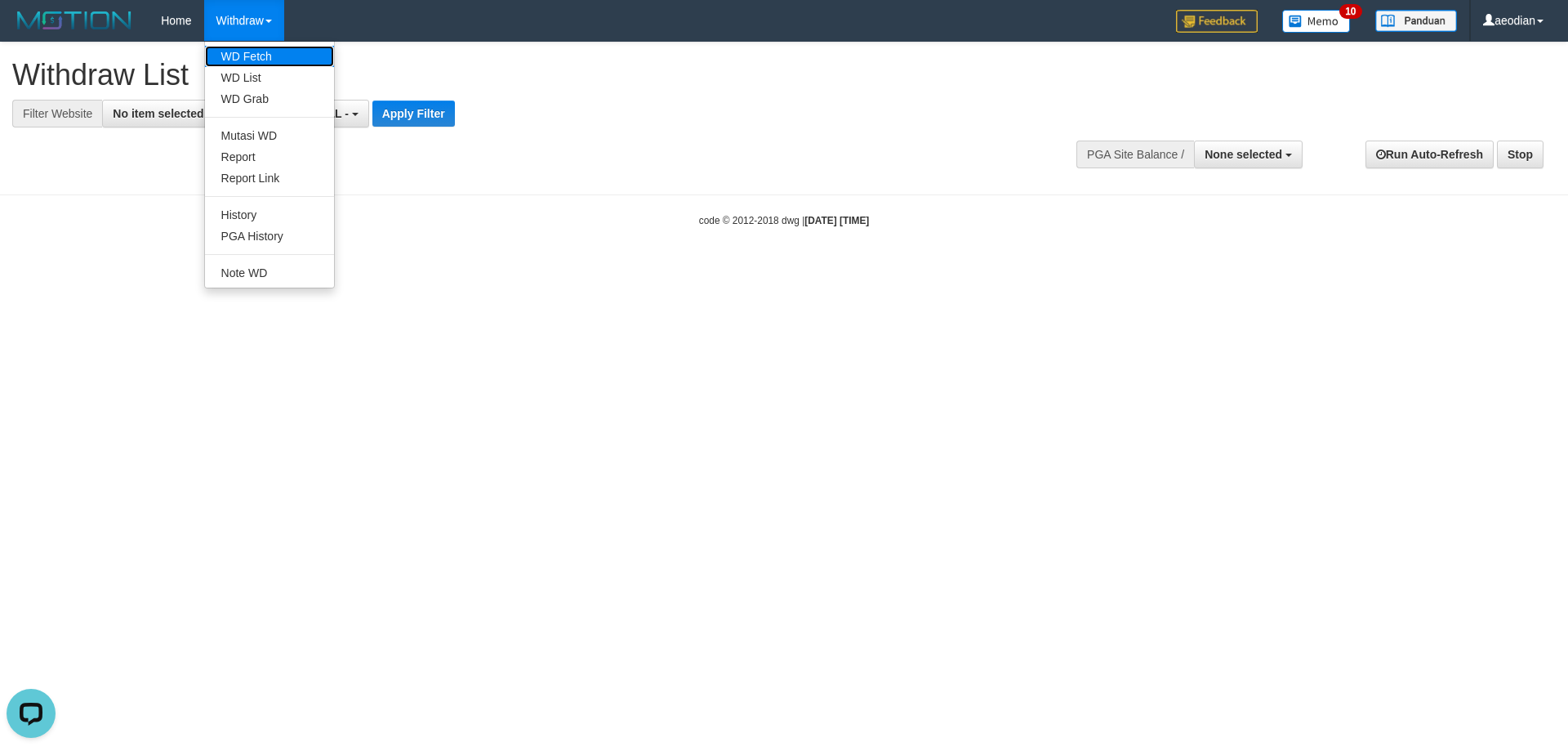 click on "WD Fetch" at bounding box center (270, 56) 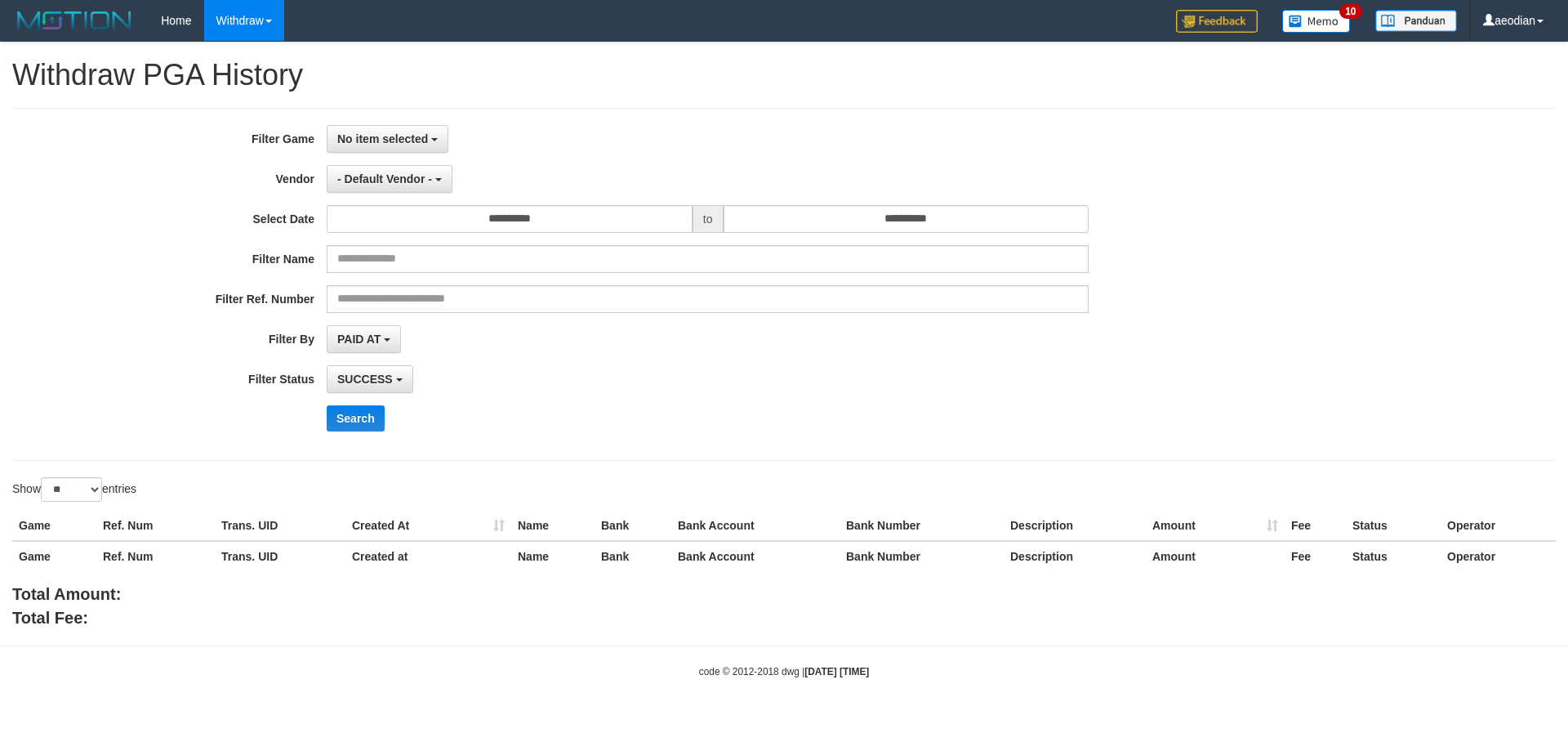 select 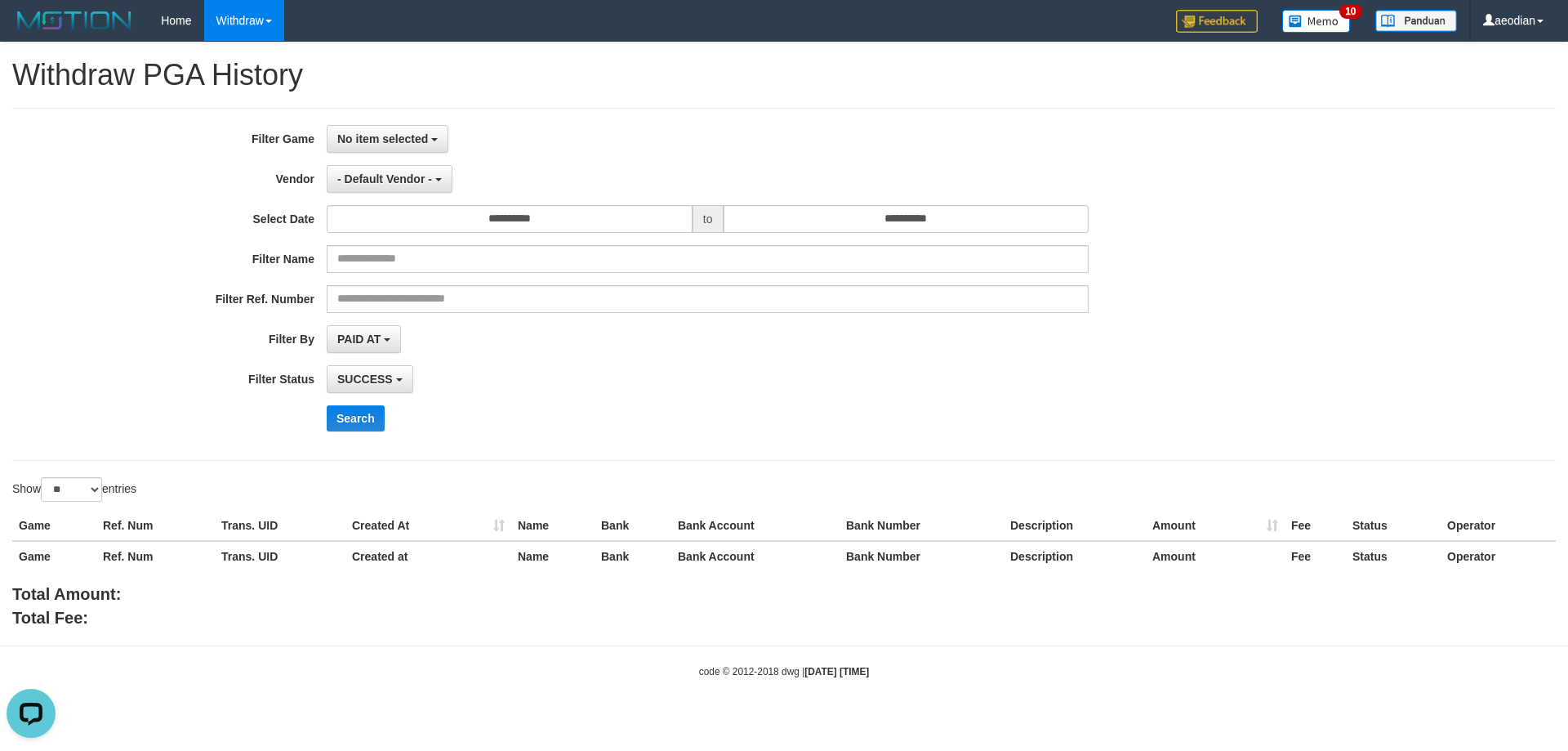 scroll, scrollTop: 0, scrollLeft: 0, axis: both 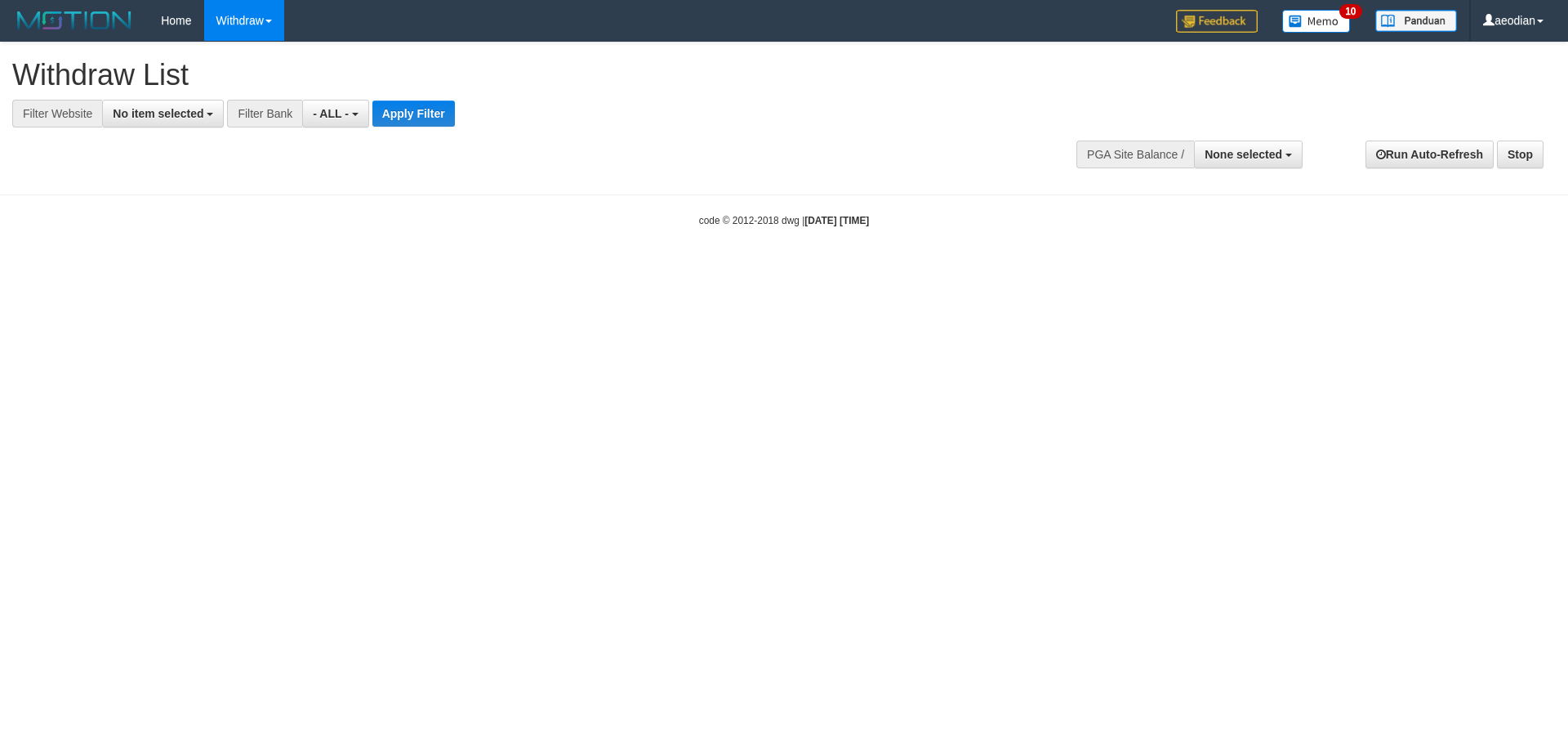 select 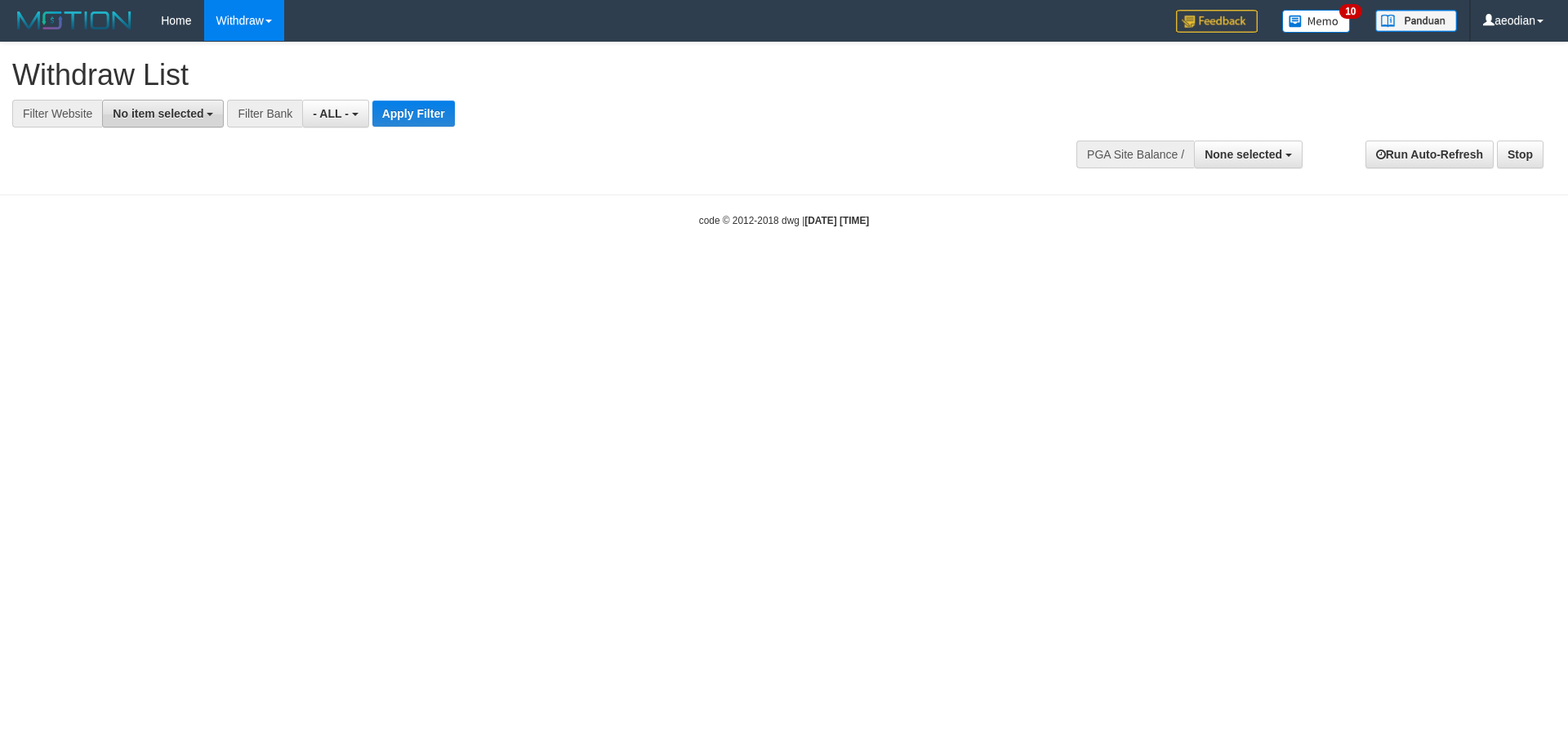 click on "No item selected" at bounding box center [163, 114] 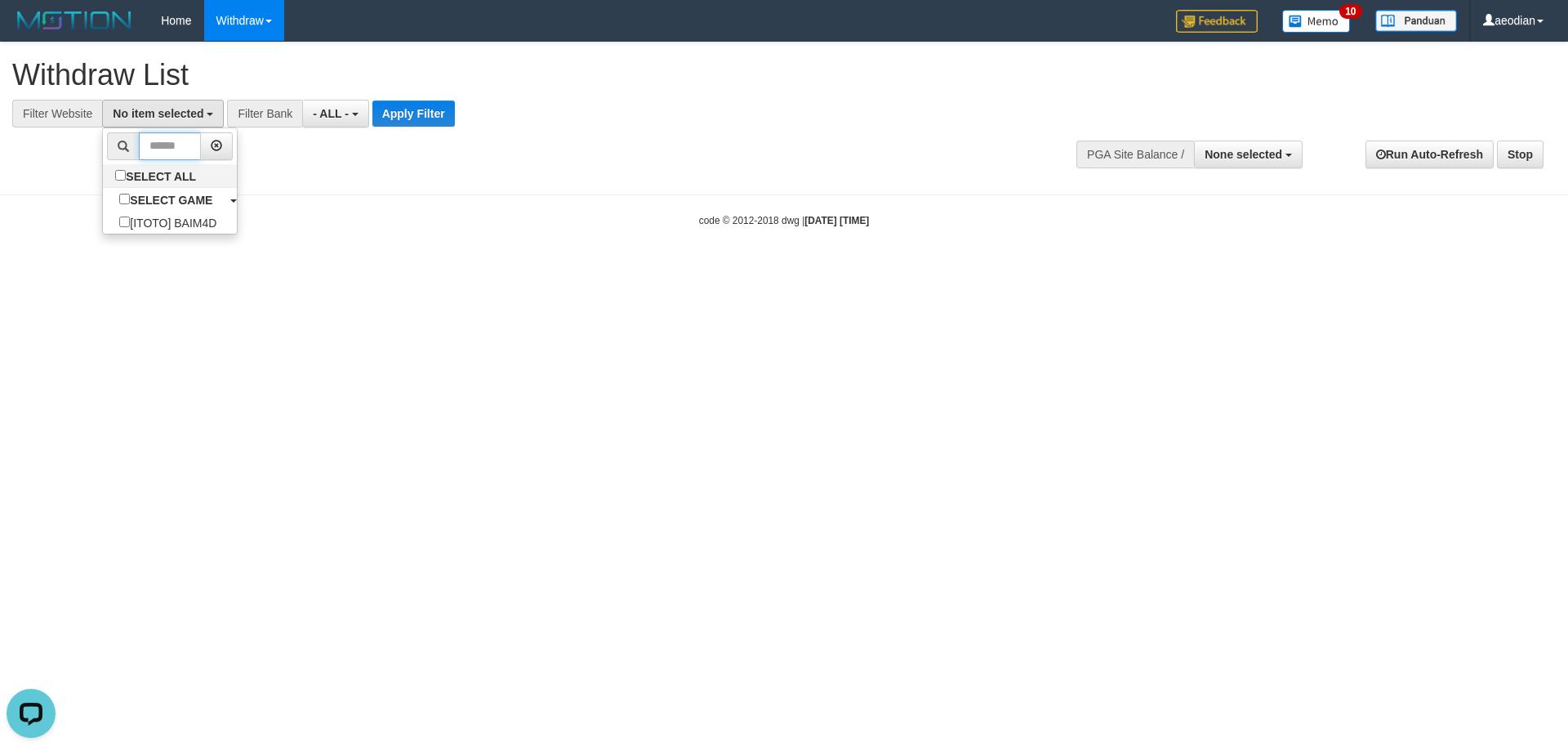 scroll, scrollTop: 0, scrollLeft: 0, axis: both 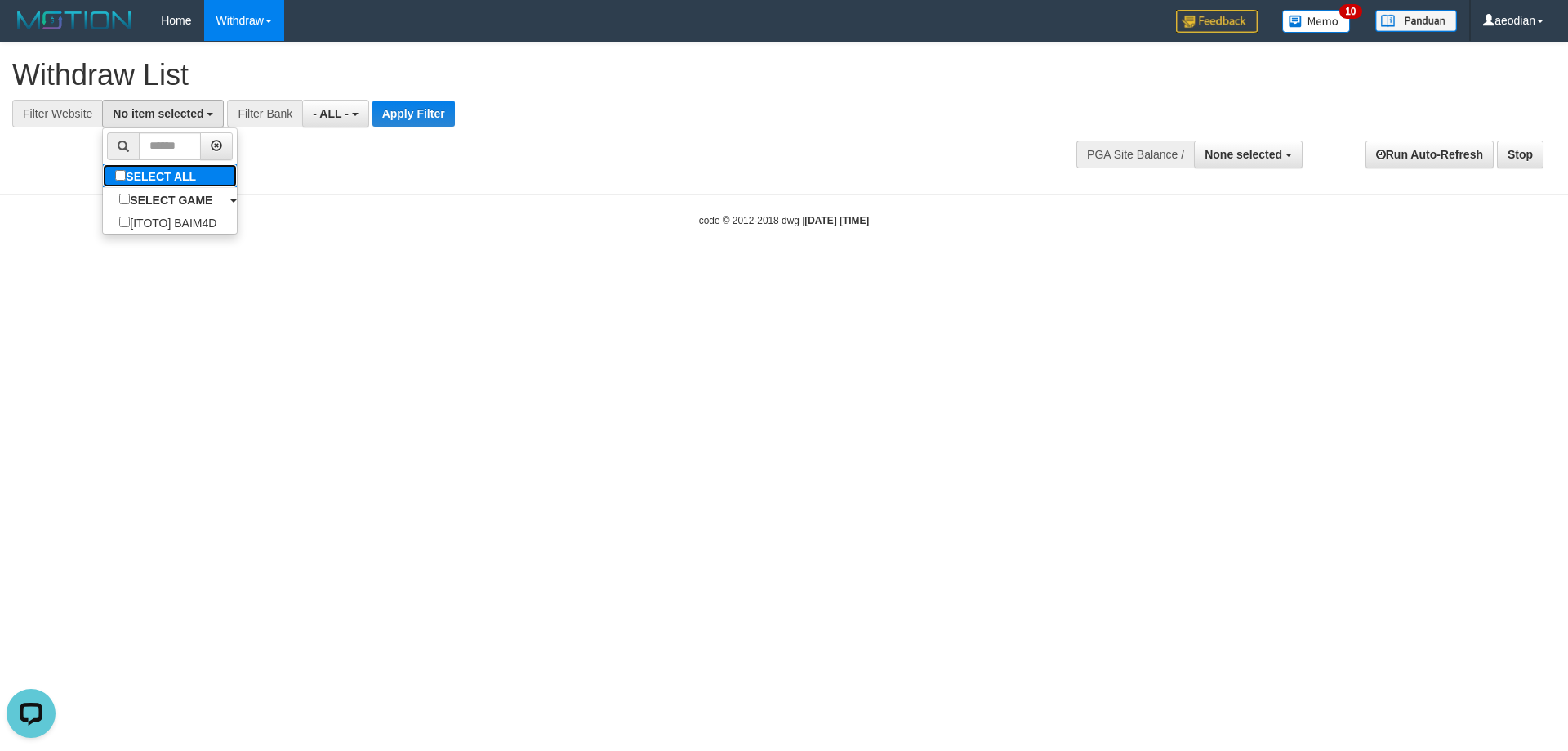 click on "SELECT ALL" at bounding box center [158, 176] 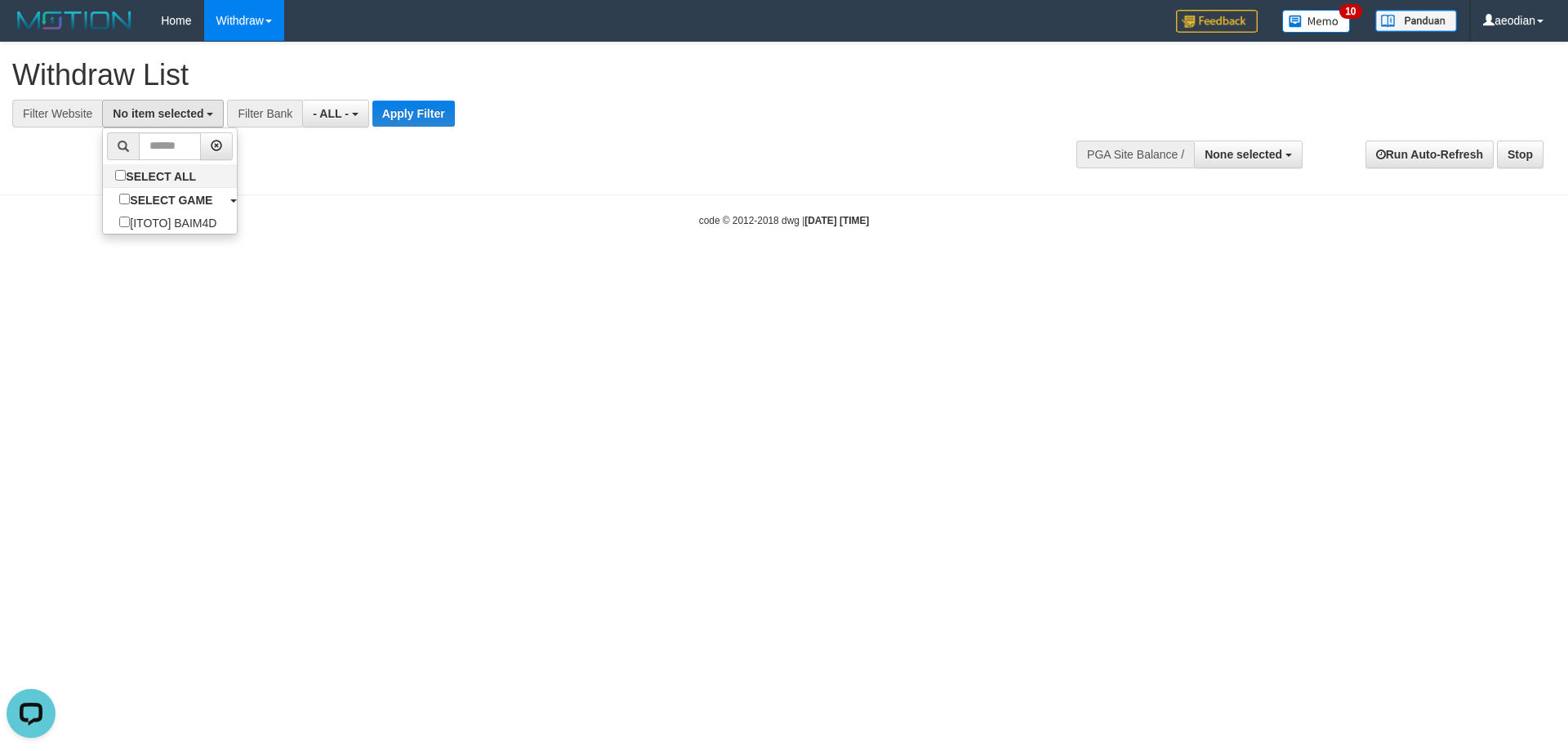 select on "***" 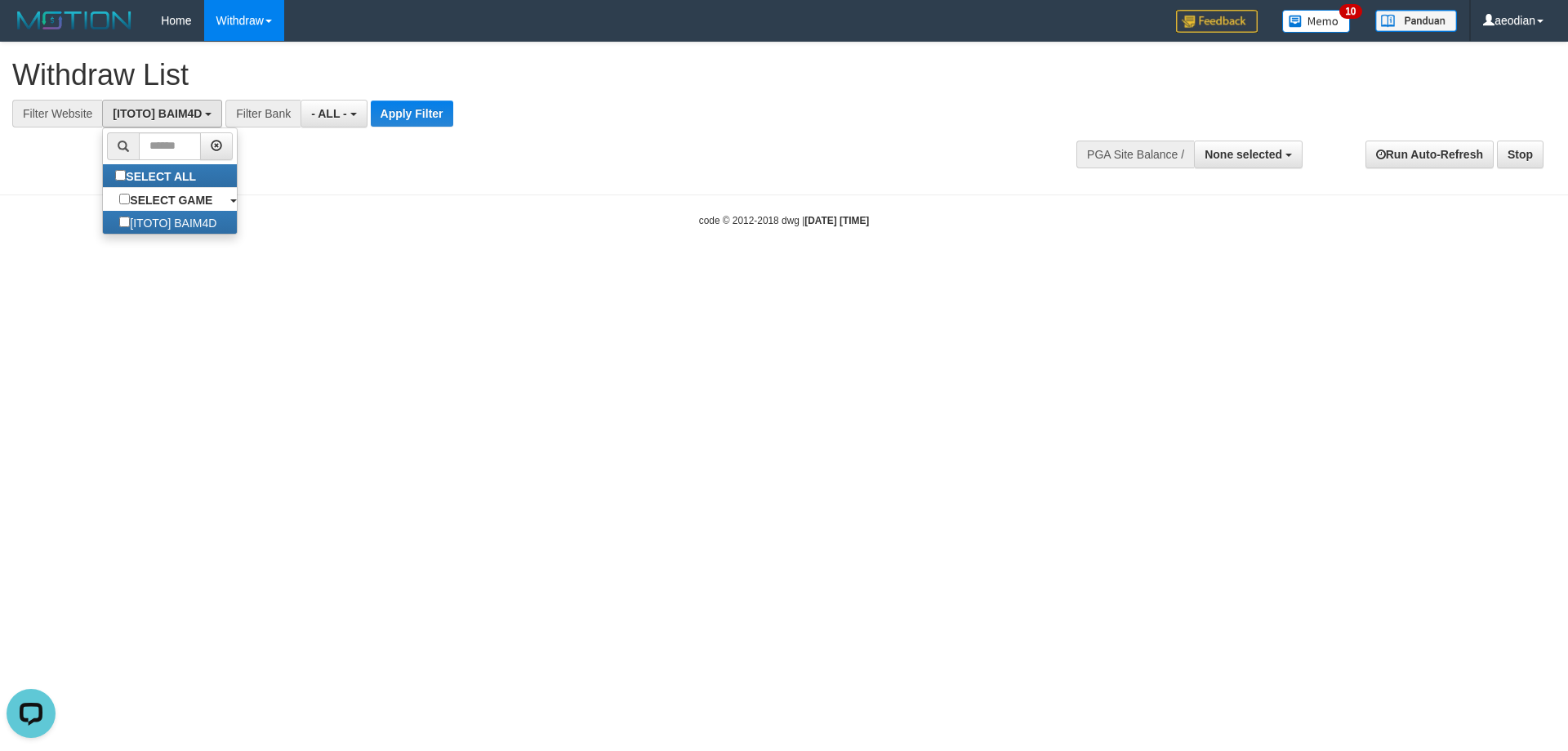 scroll, scrollTop: 15, scrollLeft: 0, axis: vertical 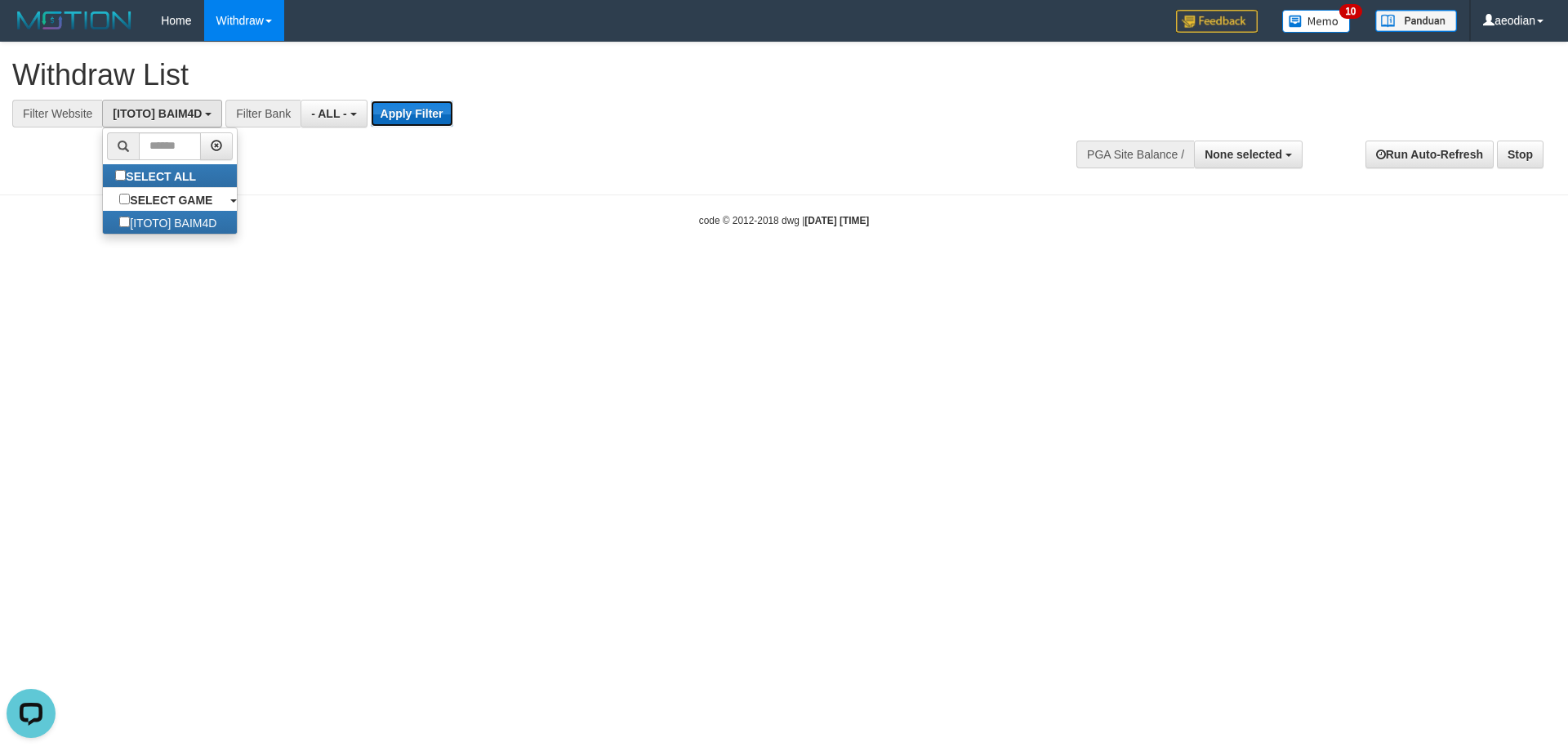 click on "Apply Filter" at bounding box center (412, 114) 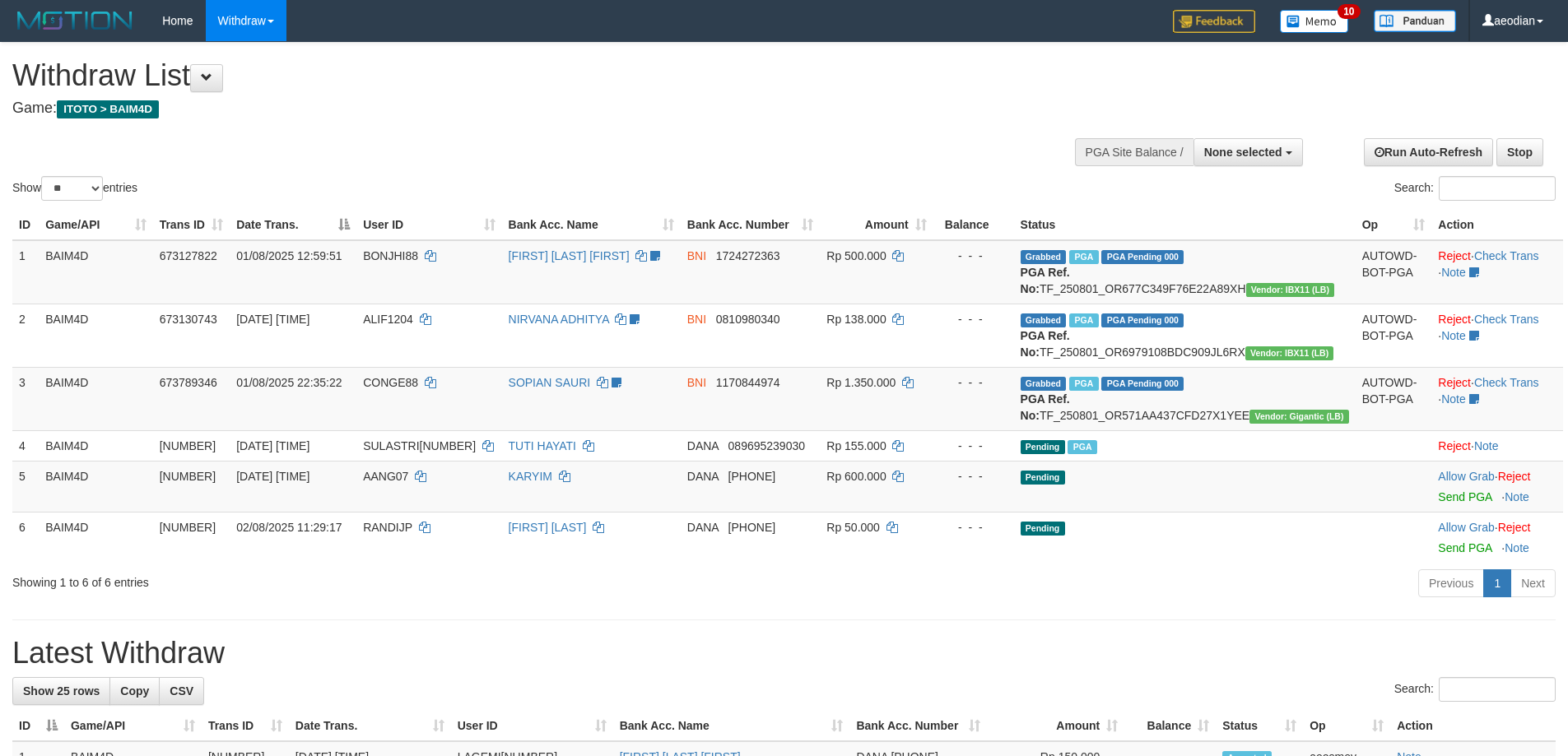 select 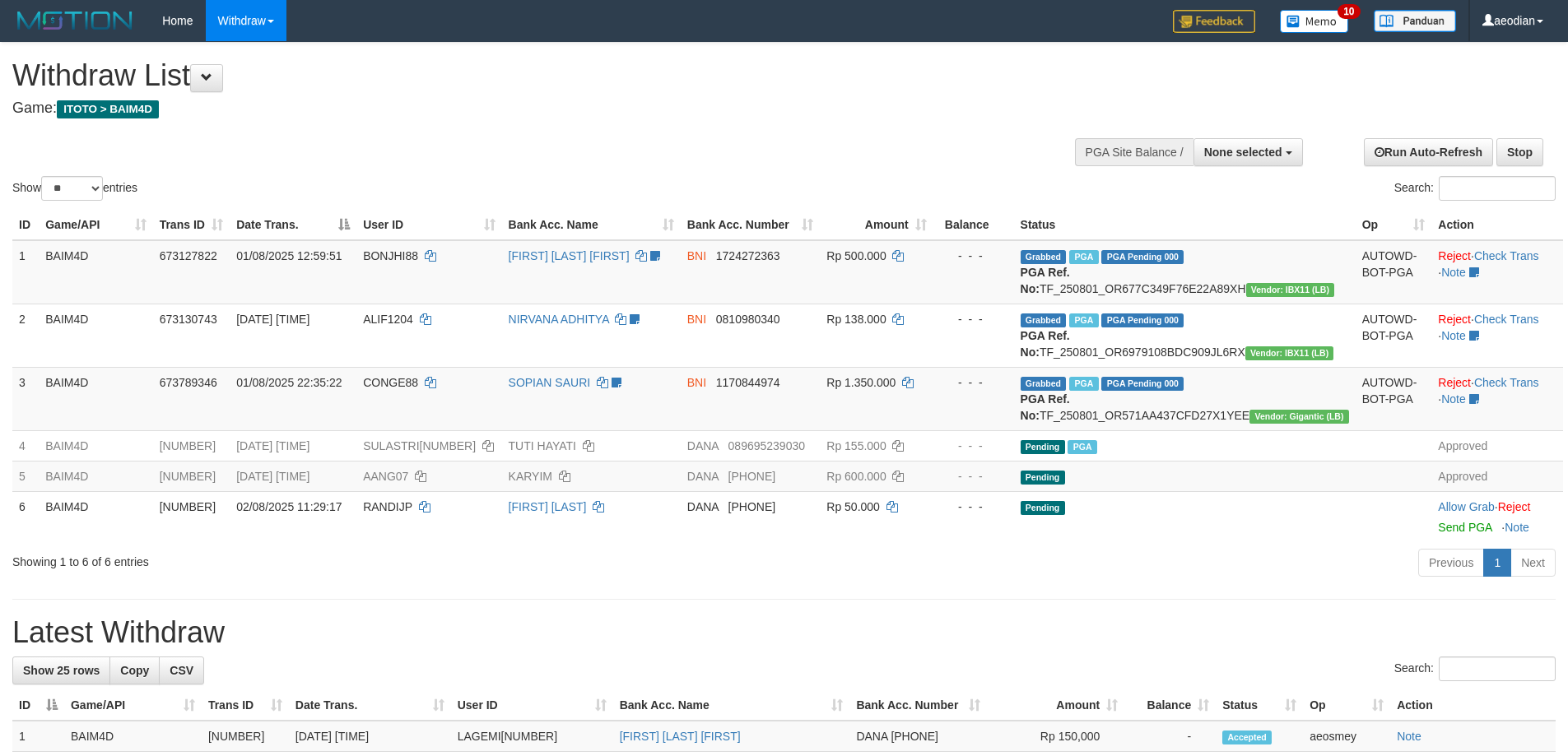 scroll, scrollTop: 0, scrollLeft: 0, axis: both 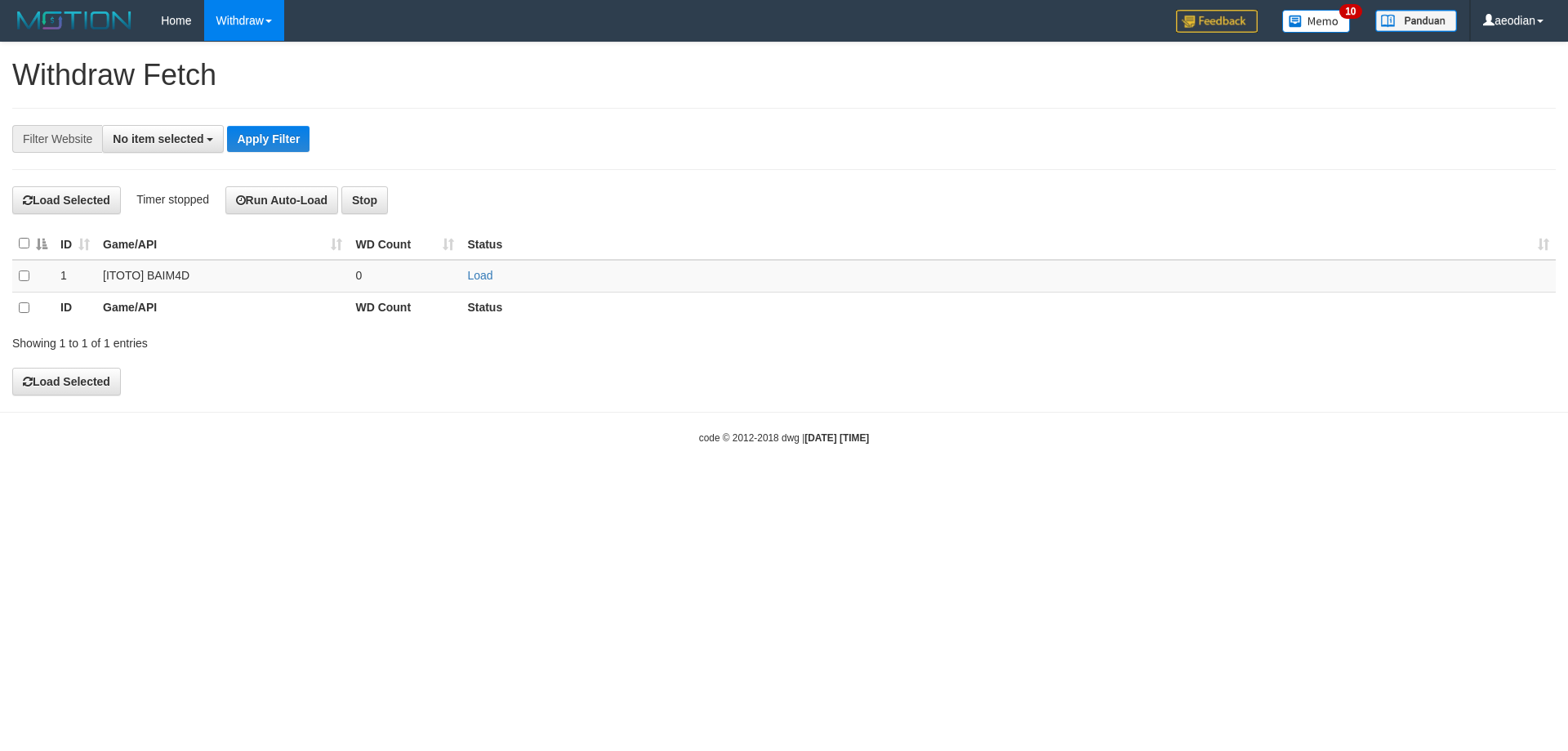 select 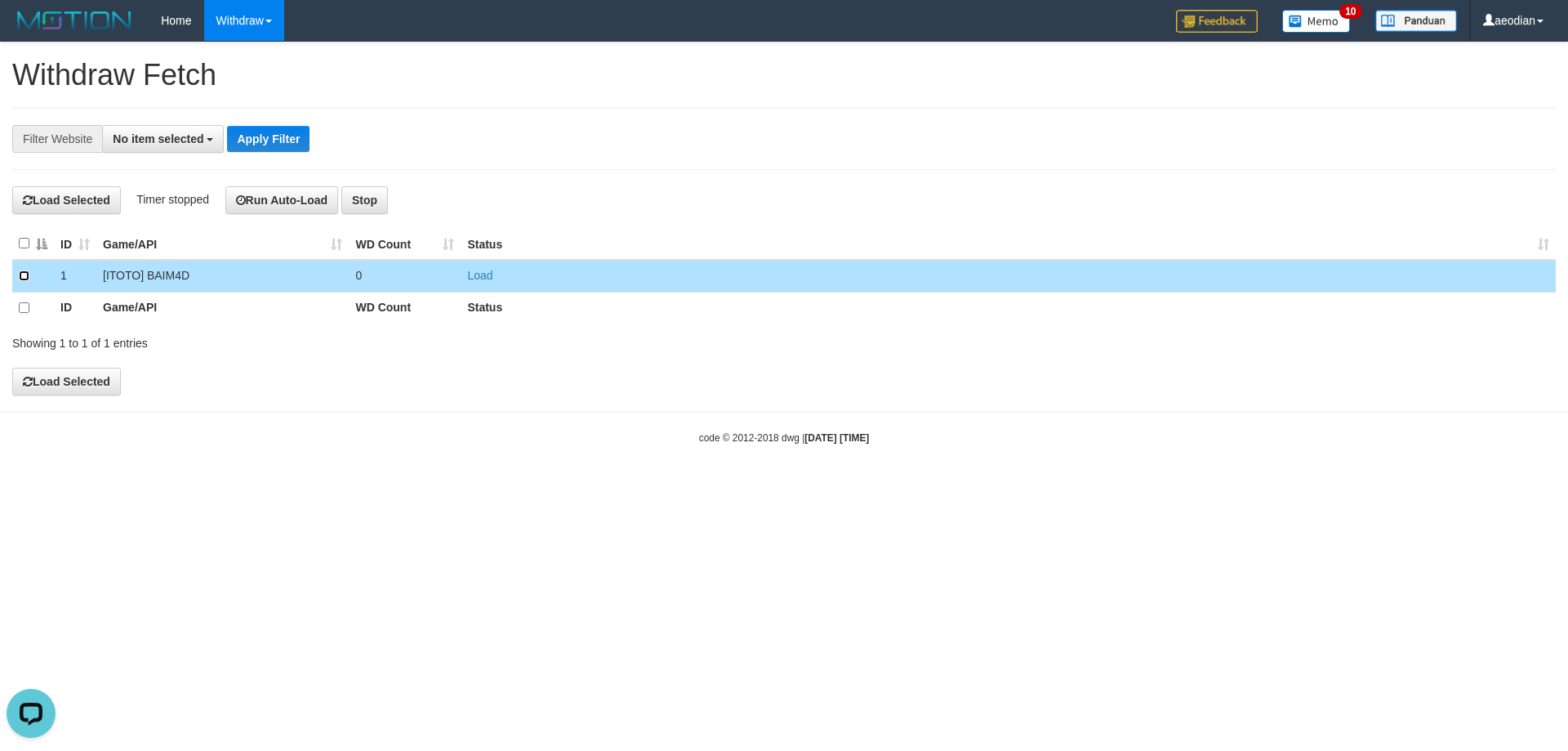 scroll, scrollTop: 0, scrollLeft: 0, axis: both 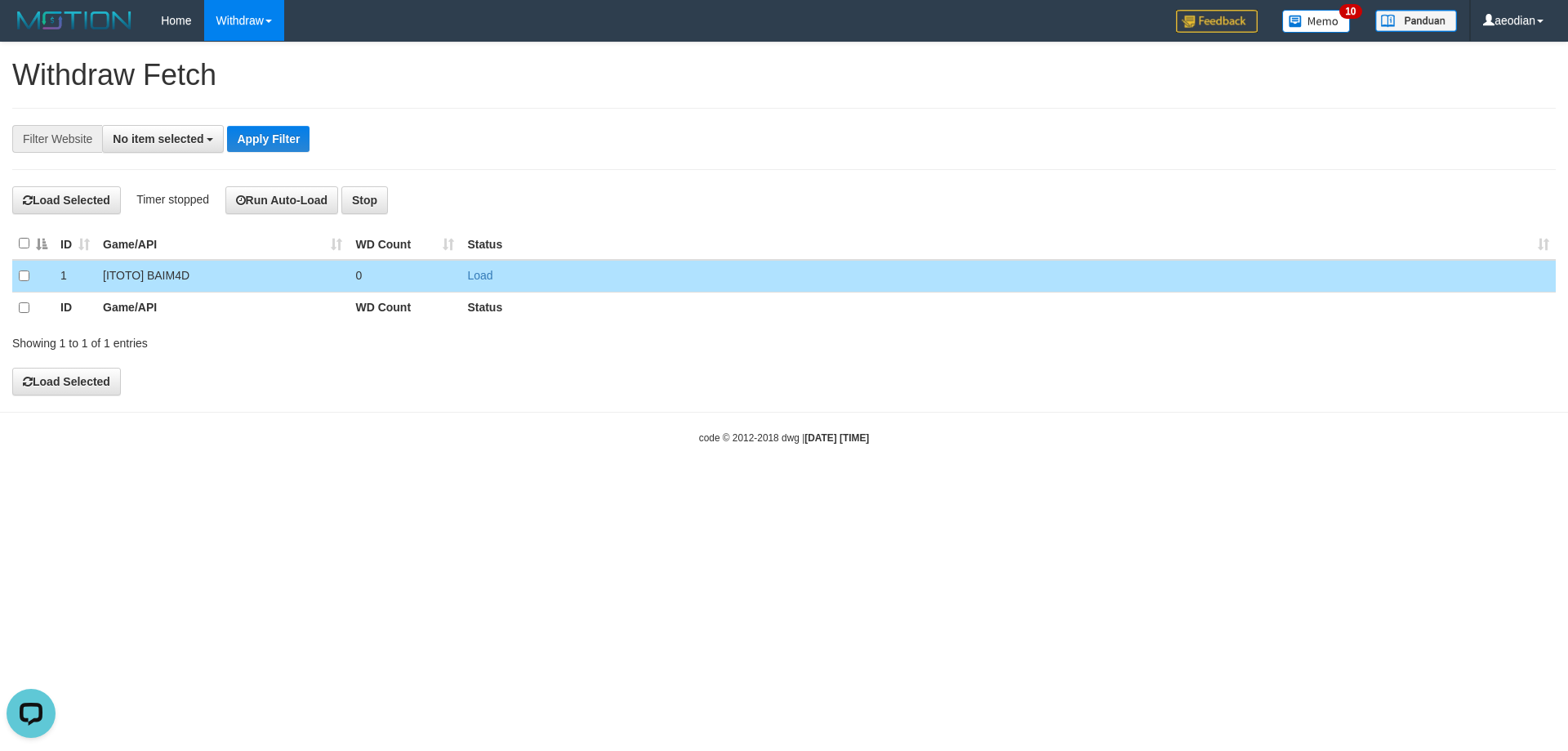 click on "**********" at bounding box center [784, 219] 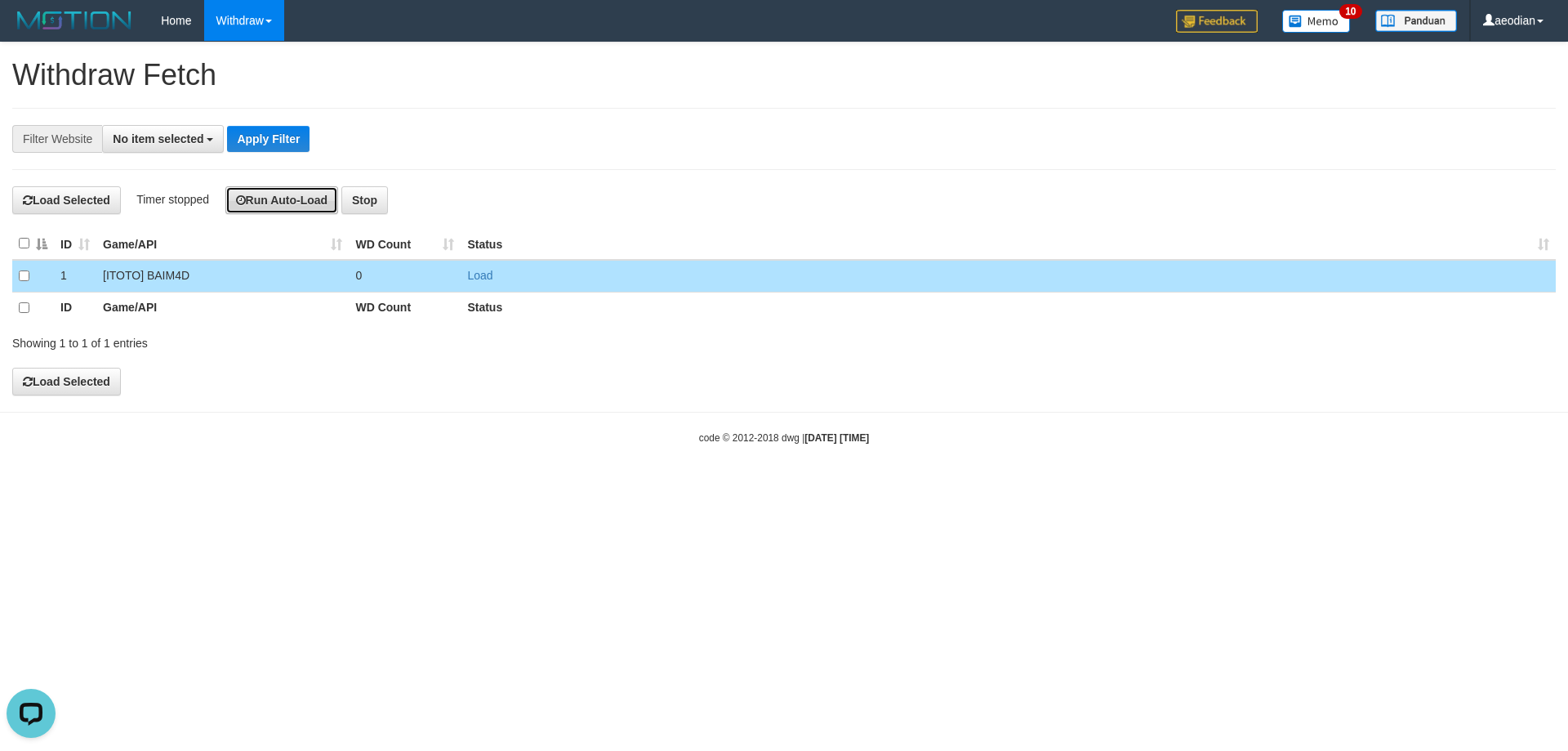 click on "Run Auto-Load" at bounding box center [282, 200] 